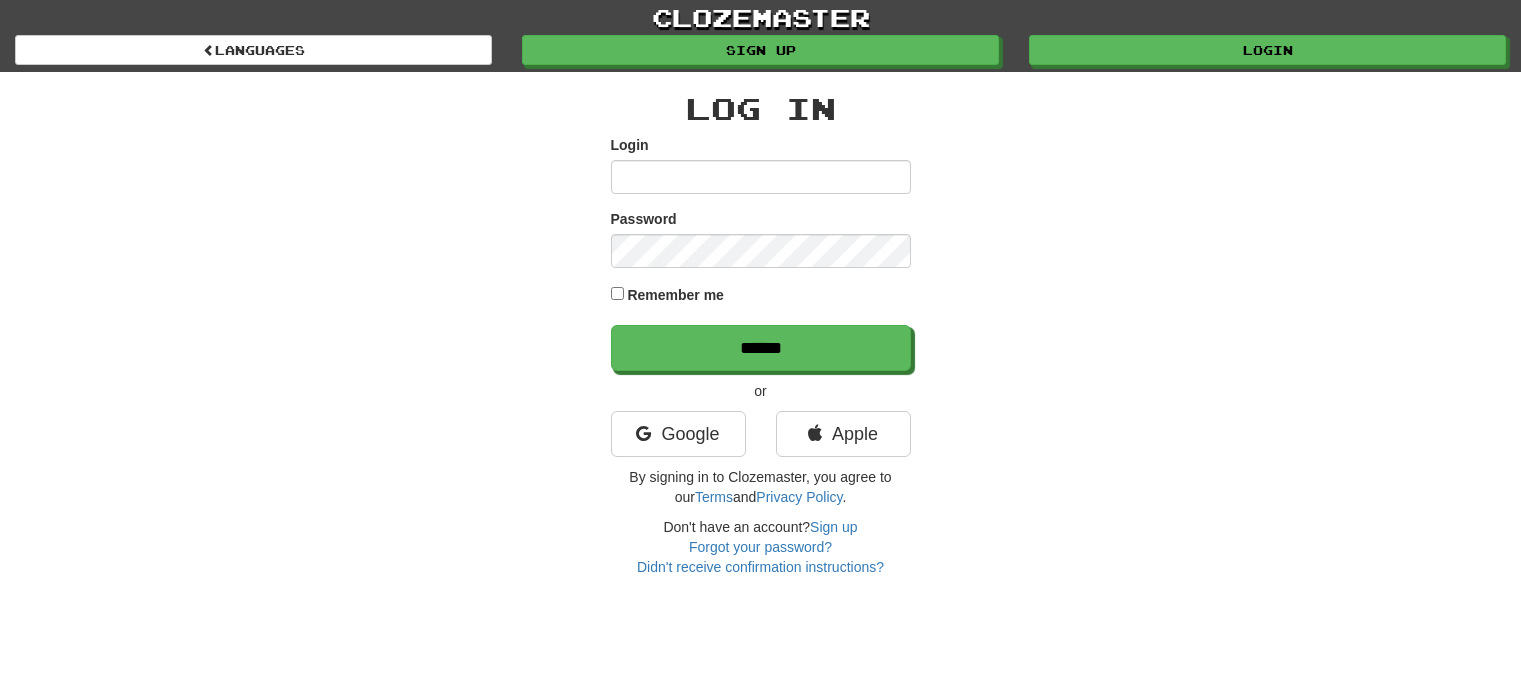scroll, scrollTop: 0, scrollLeft: 0, axis: both 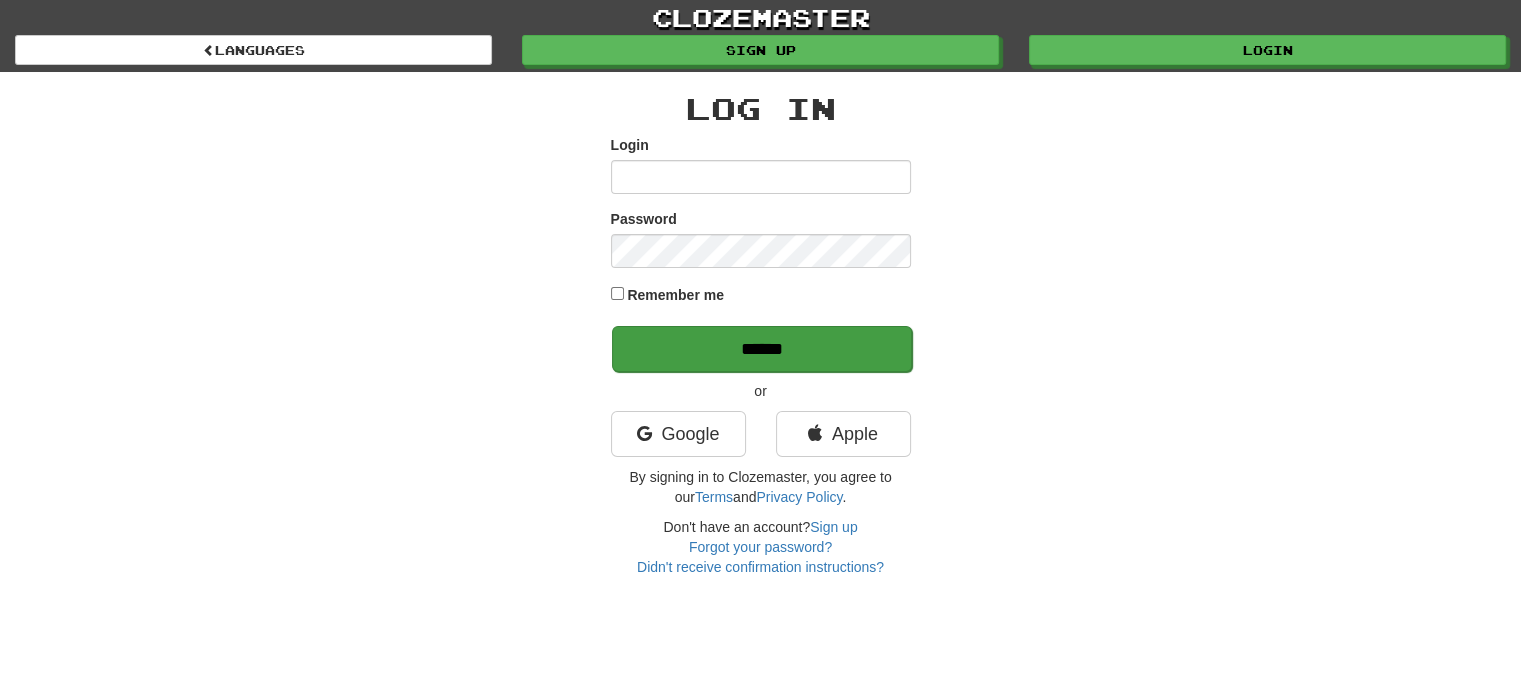 type on "**********" 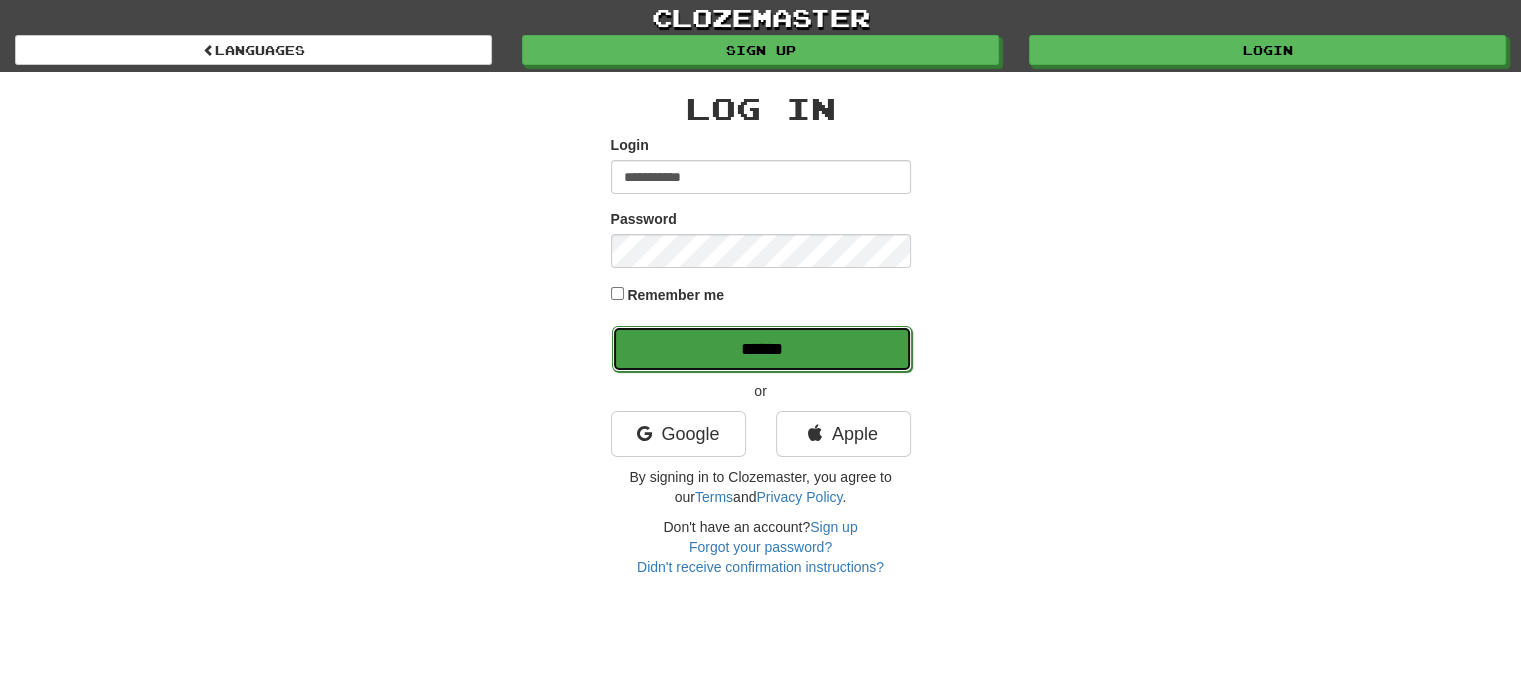 click on "******" at bounding box center [762, 349] 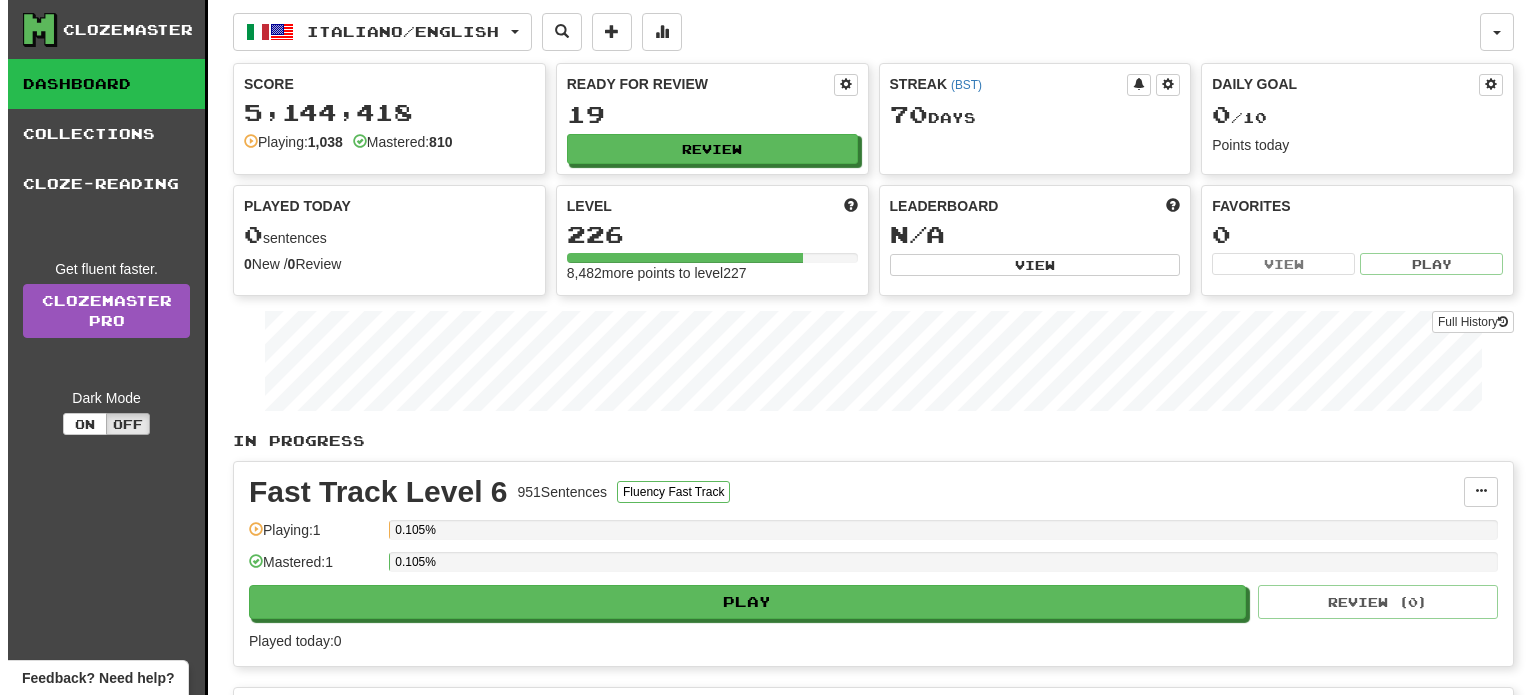 scroll, scrollTop: 0, scrollLeft: 0, axis: both 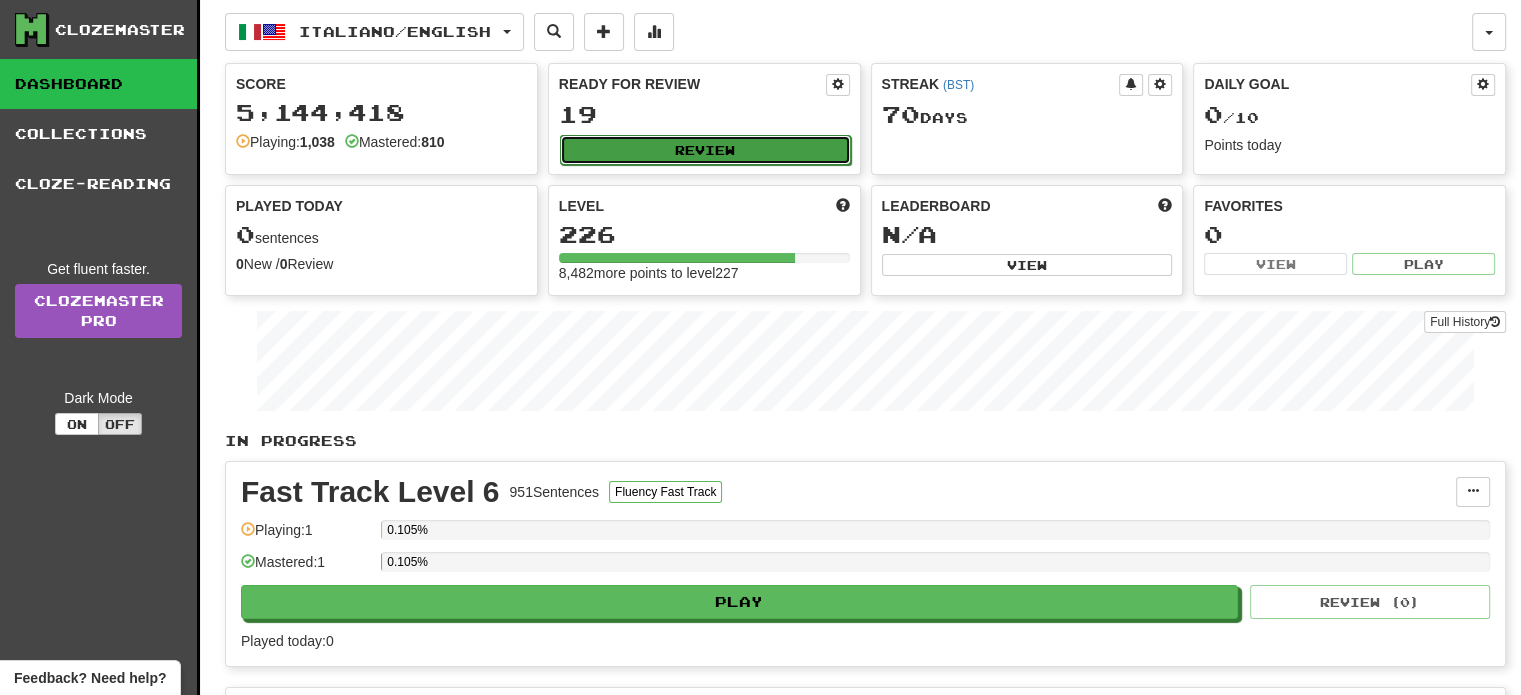 click on "Review" at bounding box center [705, 150] 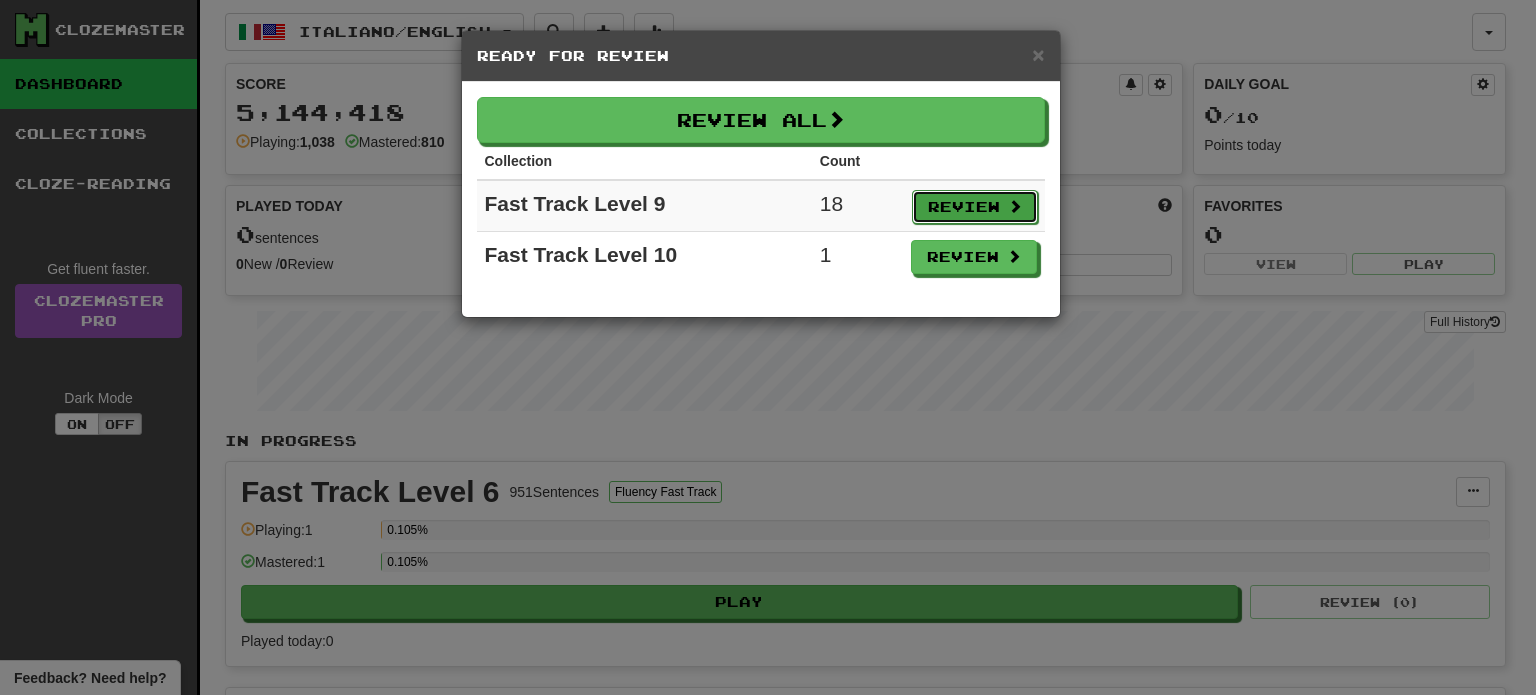 click on "Review" at bounding box center [975, 207] 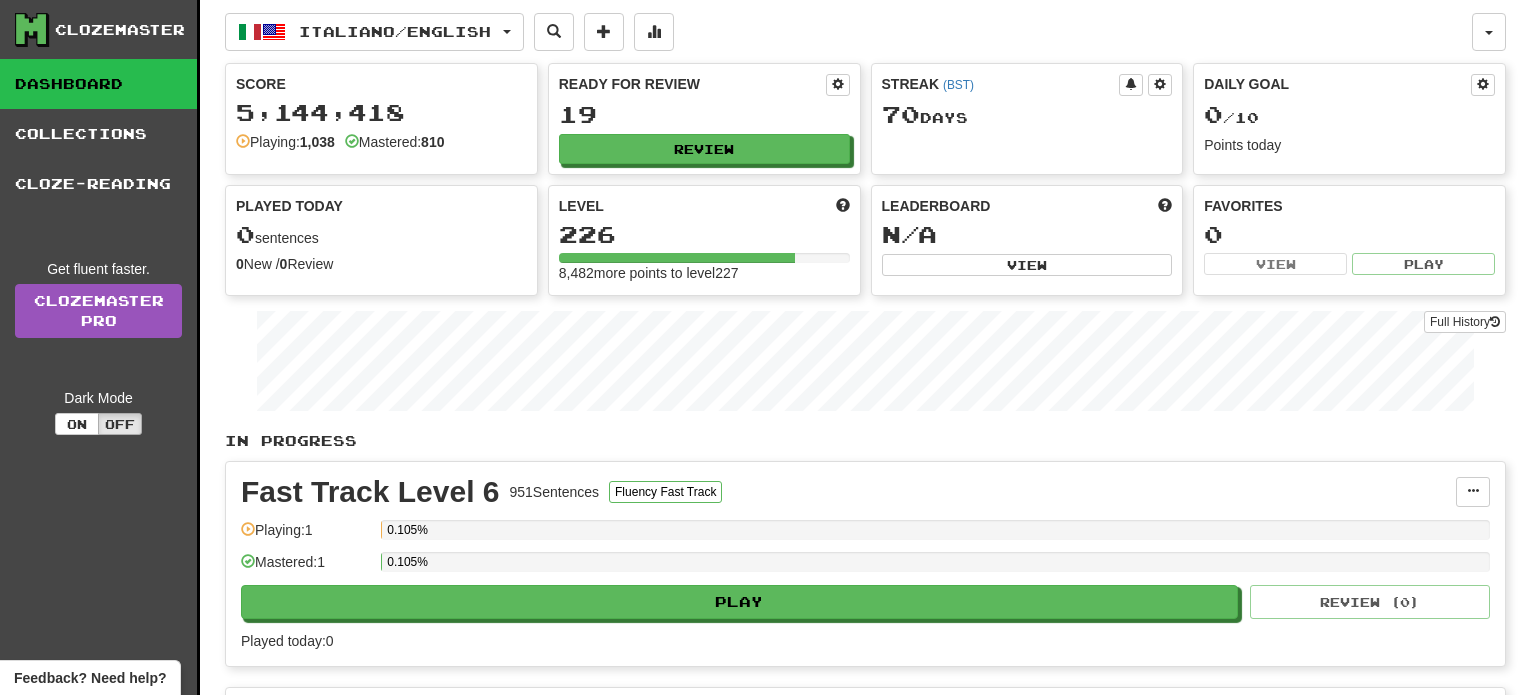 select on "**" 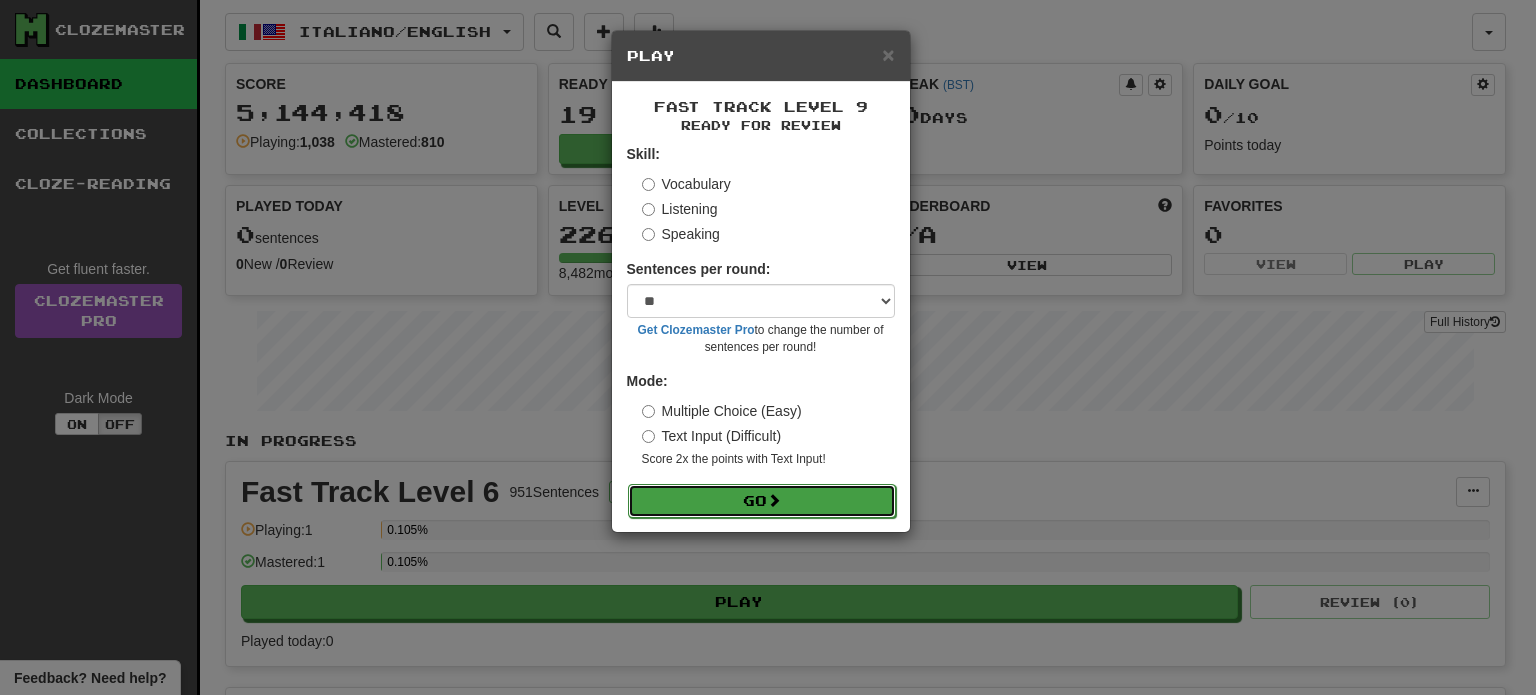 click on "Go" at bounding box center [762, 501] 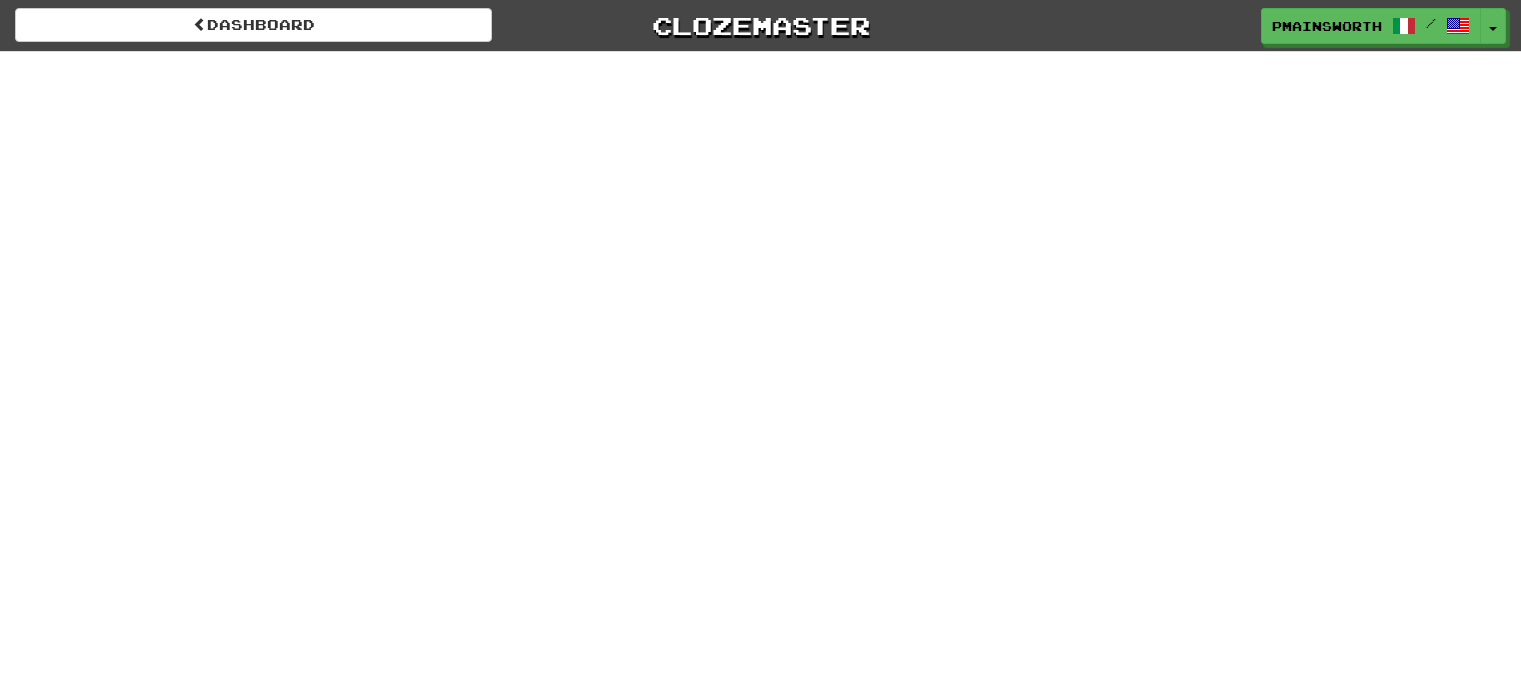scroll, scrollTop: 0, scrollLeft: 0, axis: both 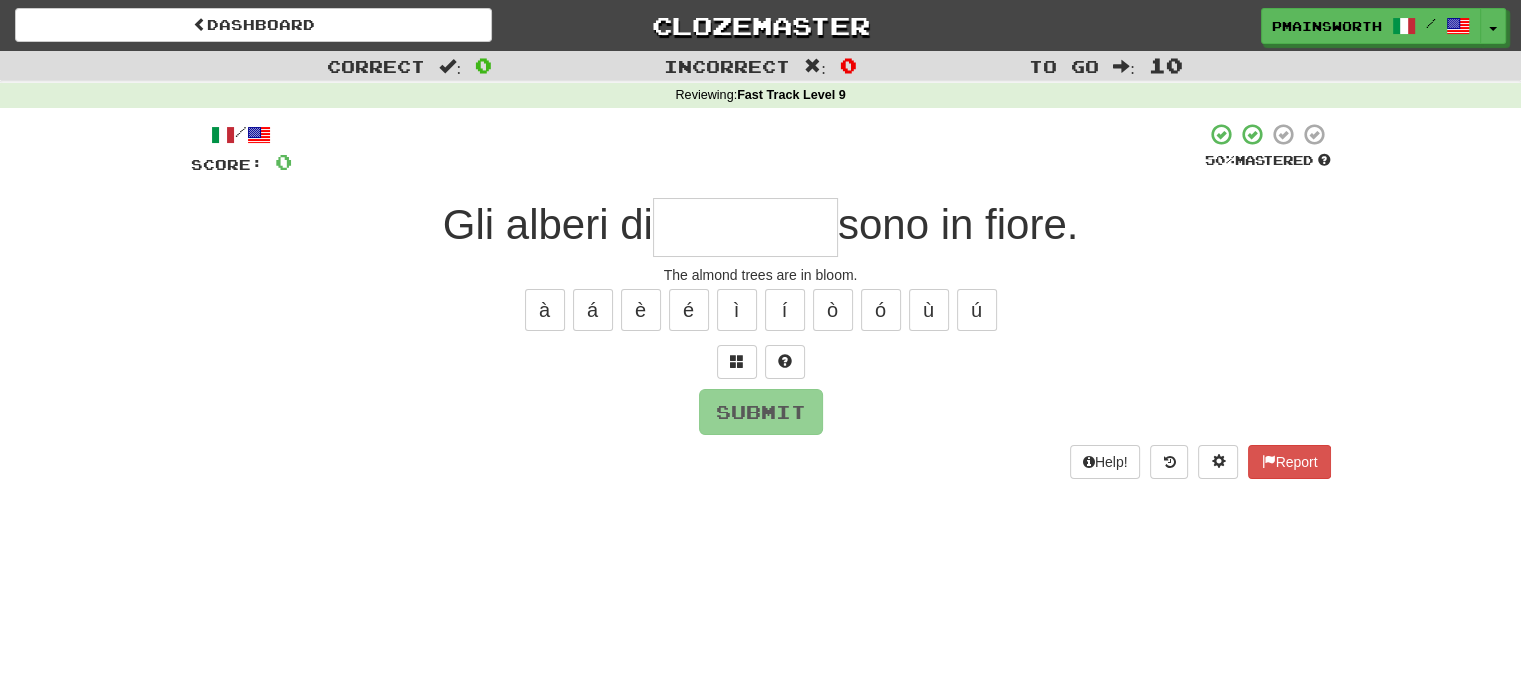 type on "*" 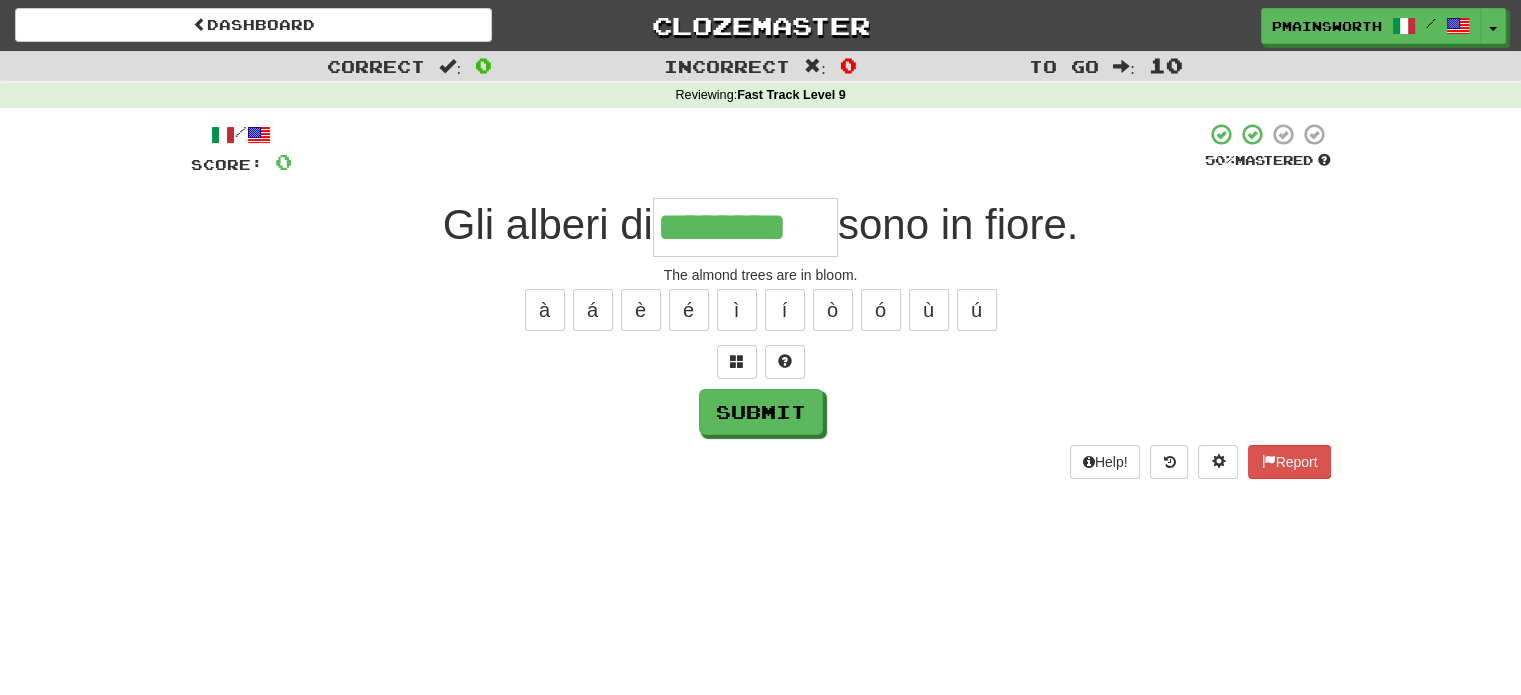 type on "********" 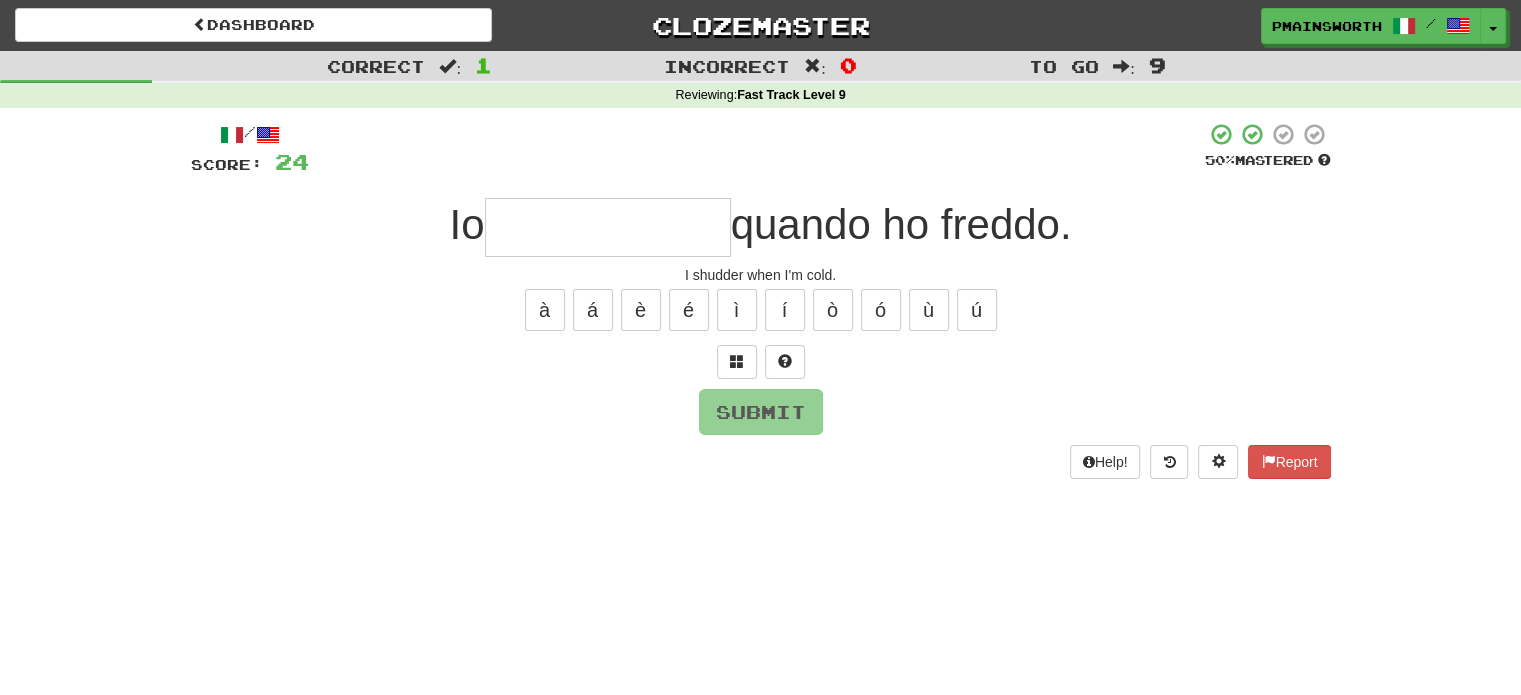 type on "*" 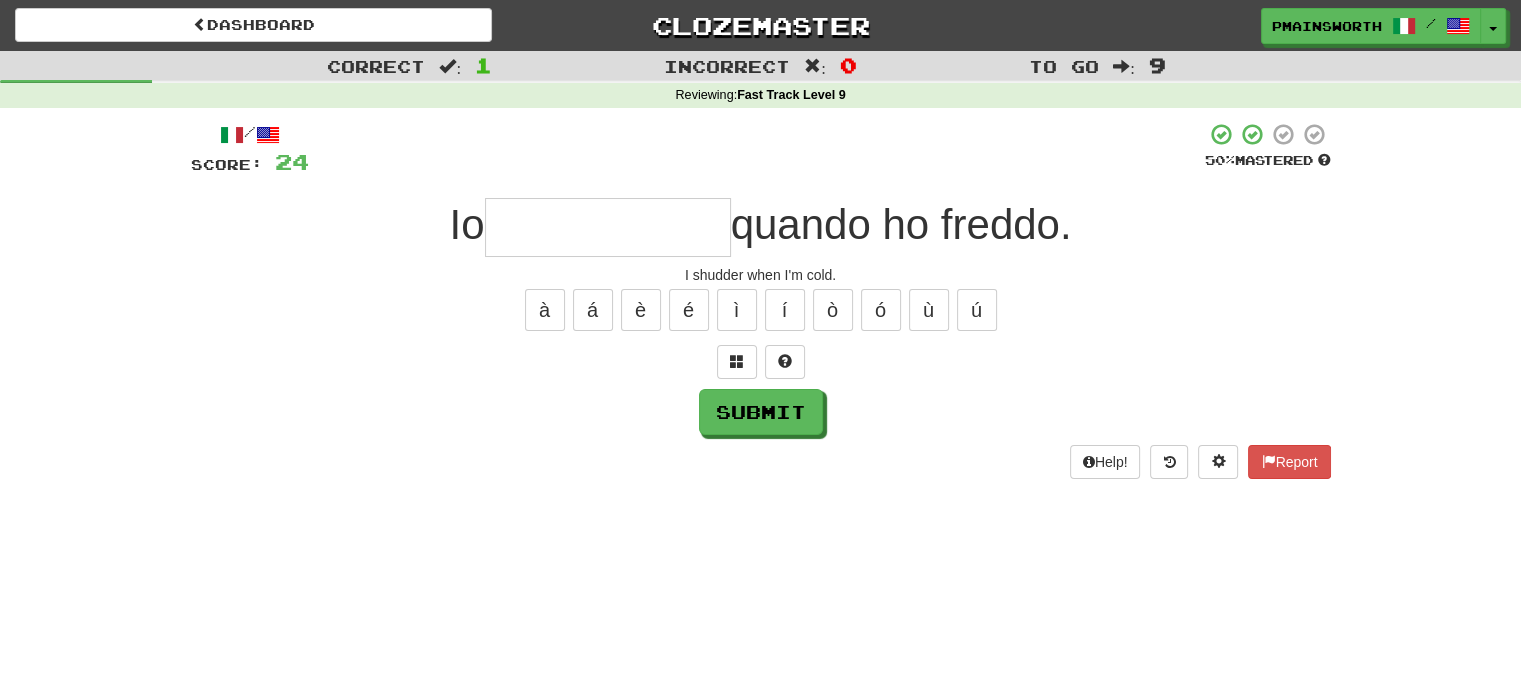 type on "*" 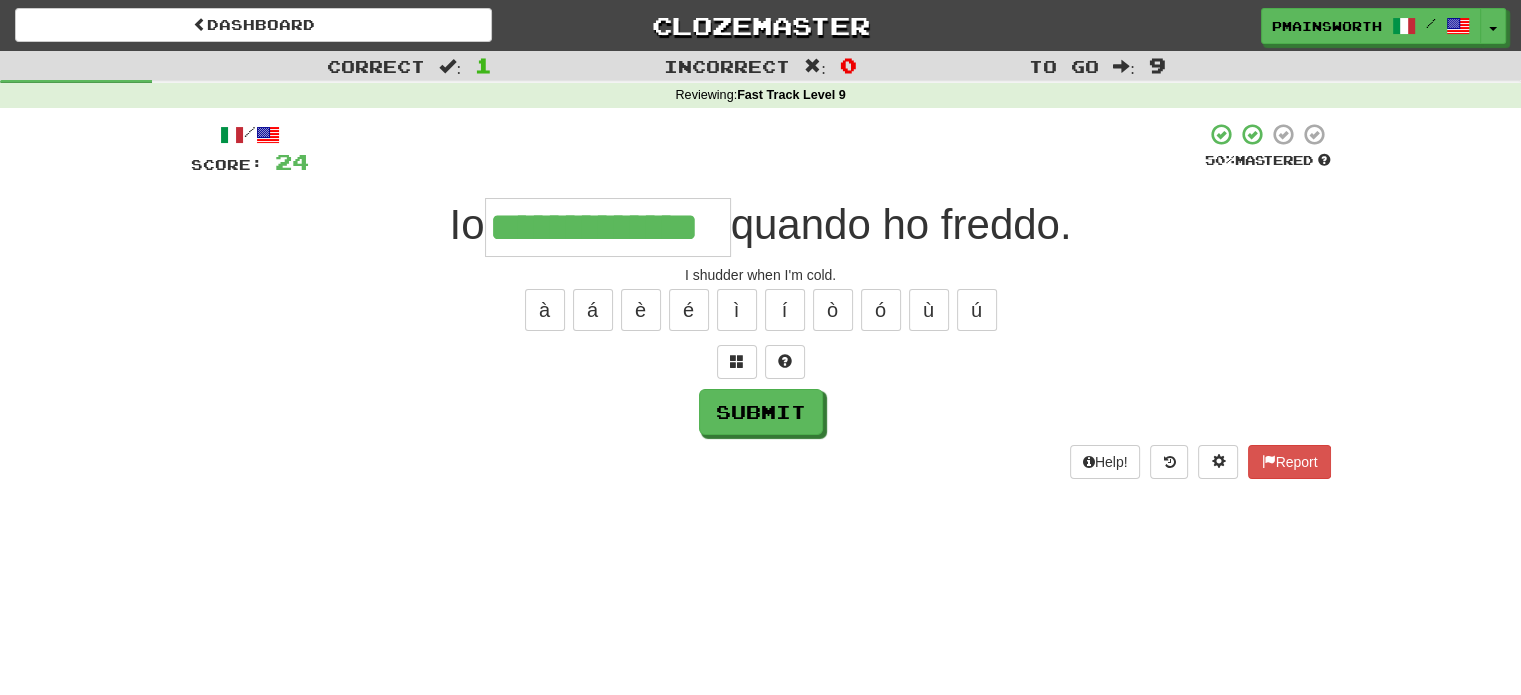 type on "**********" 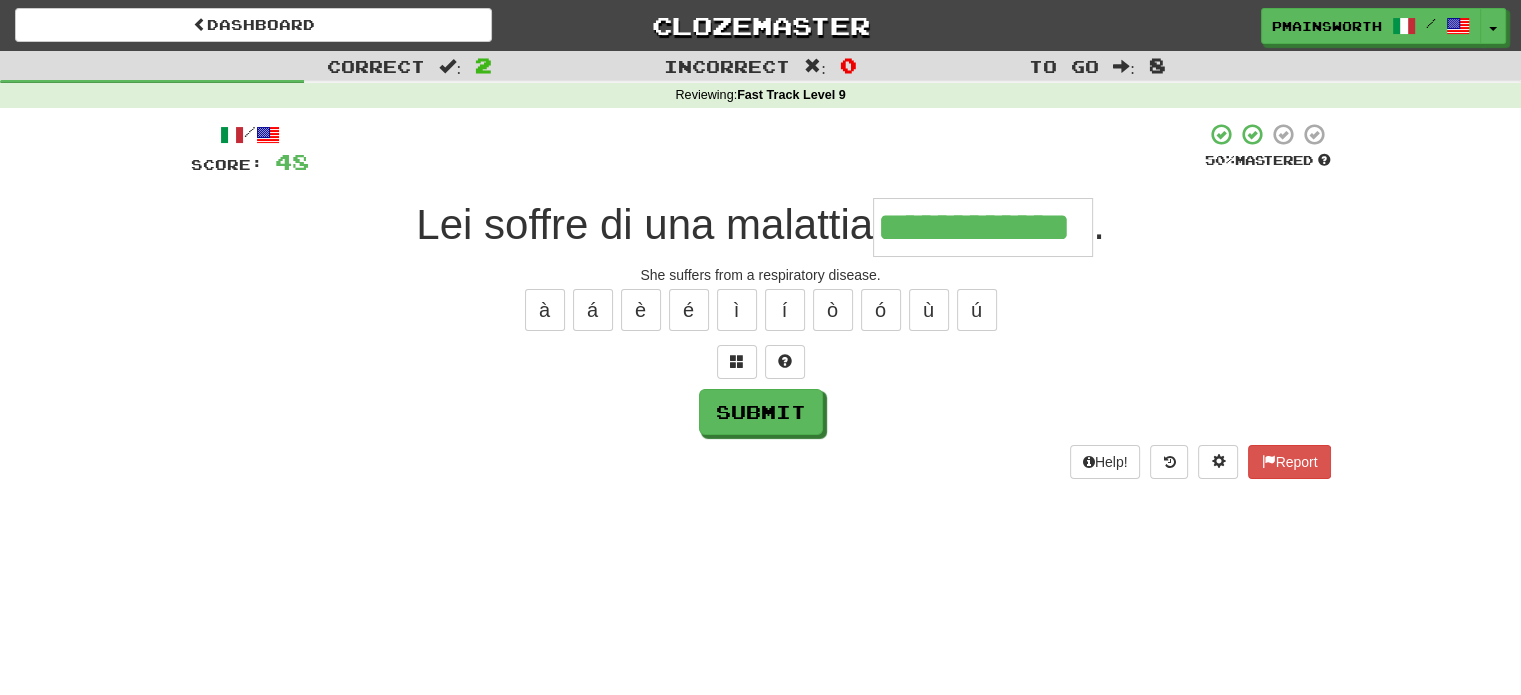 type on "**********" 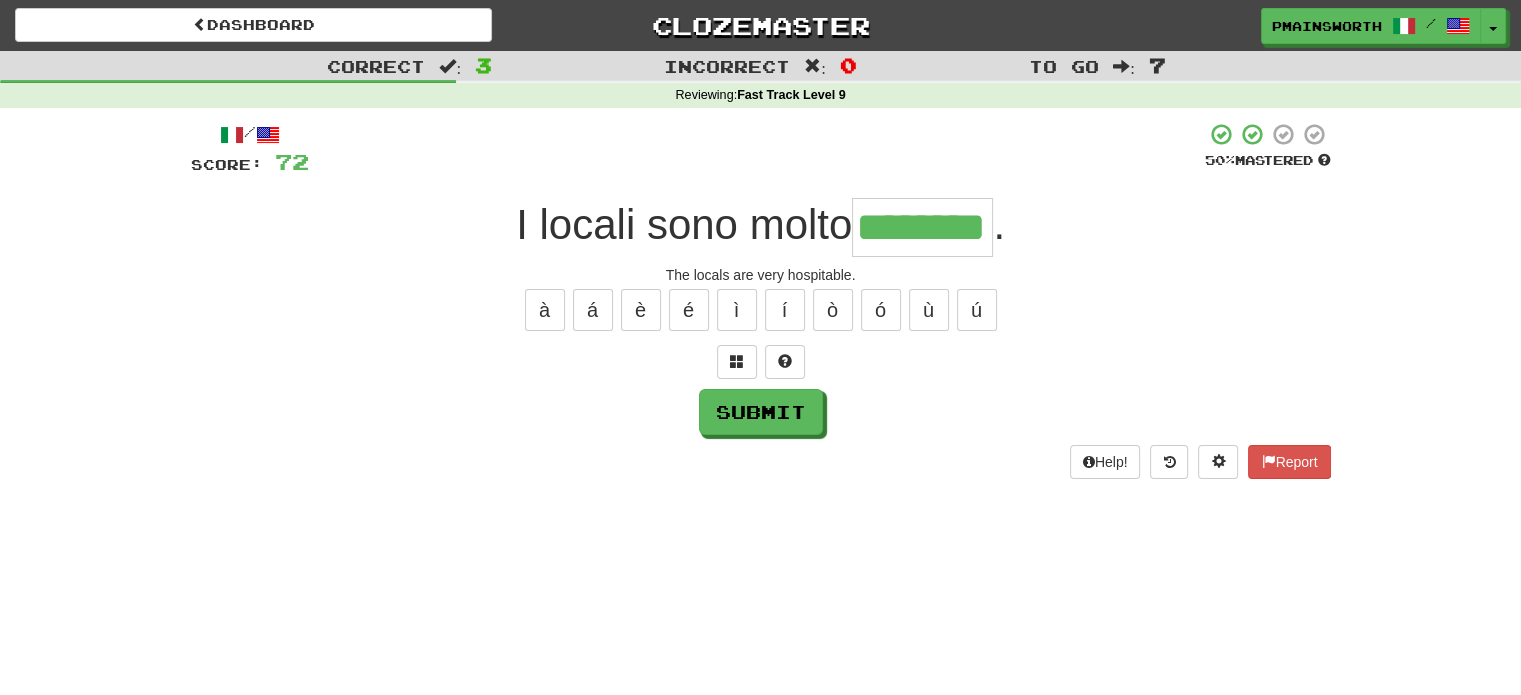 type on "********" 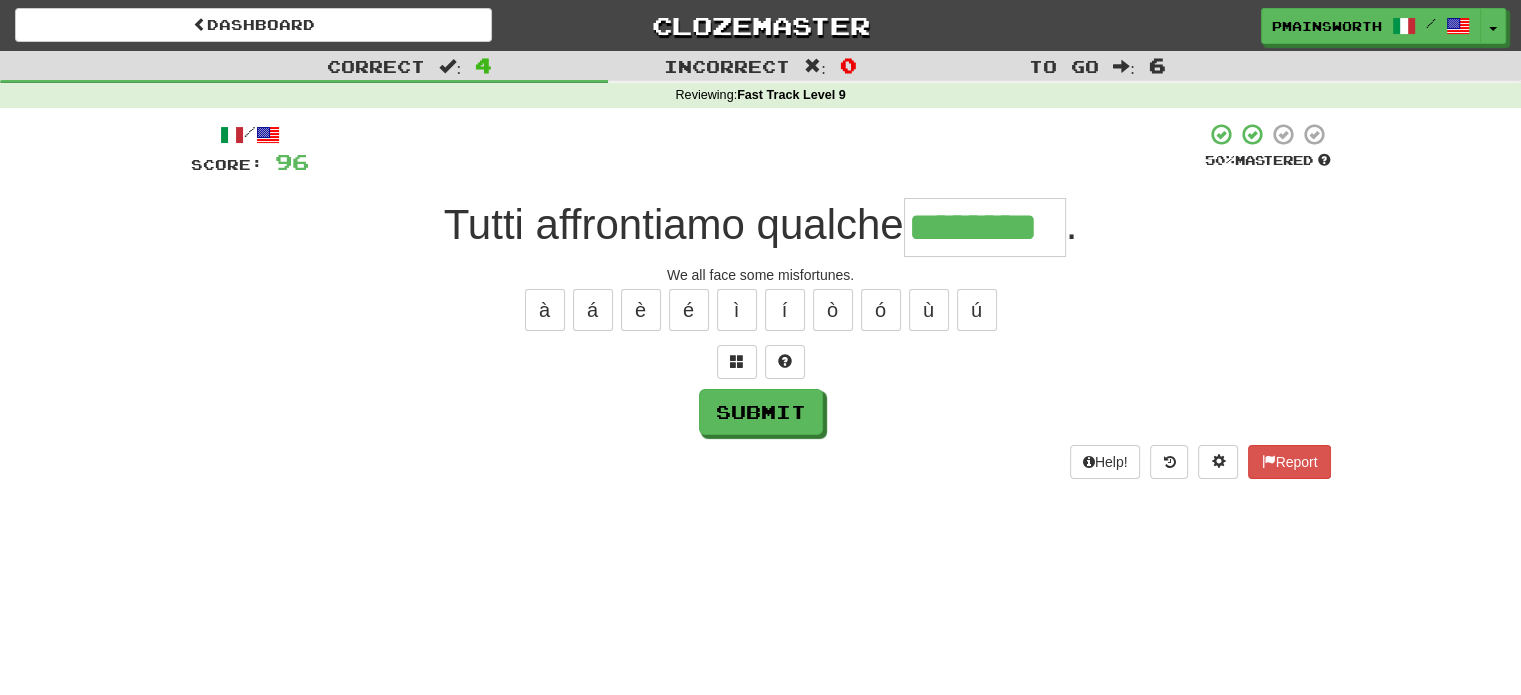 type on "********" 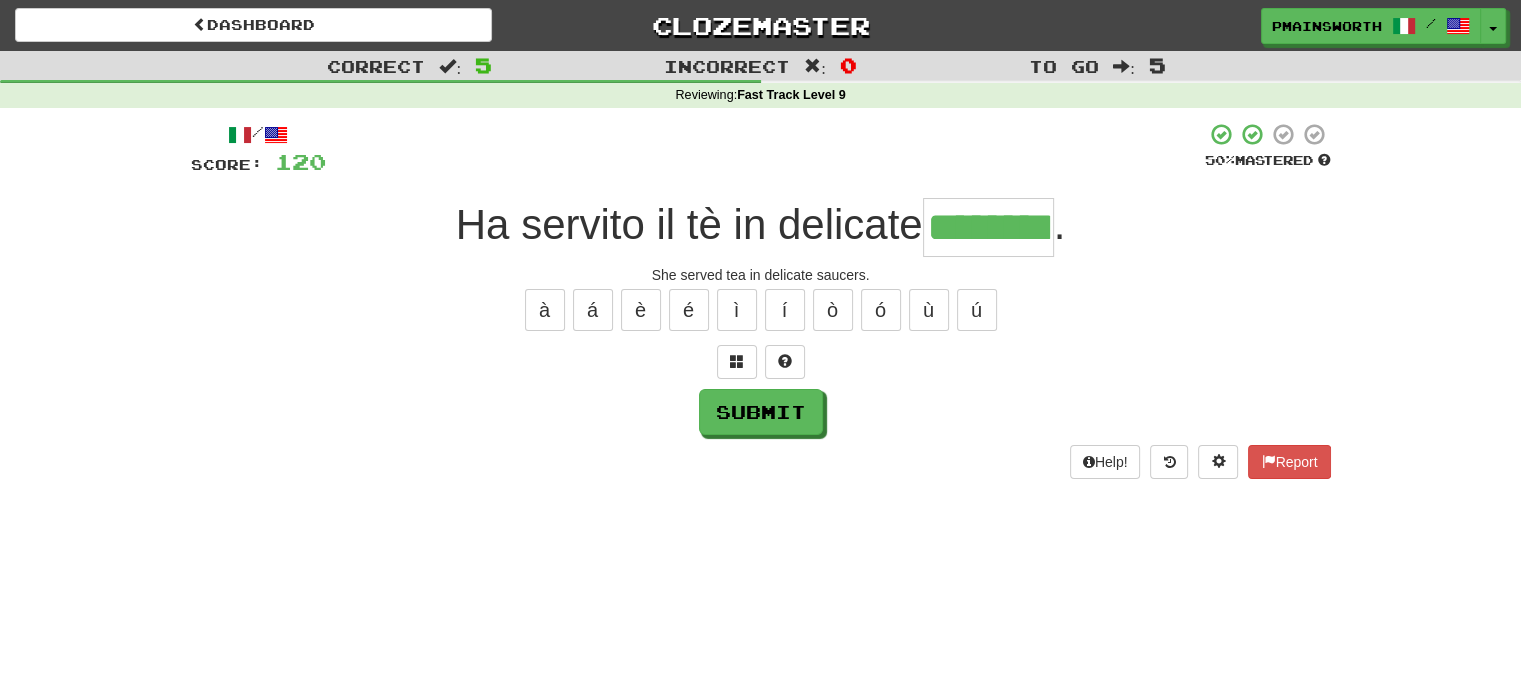 type on "********" 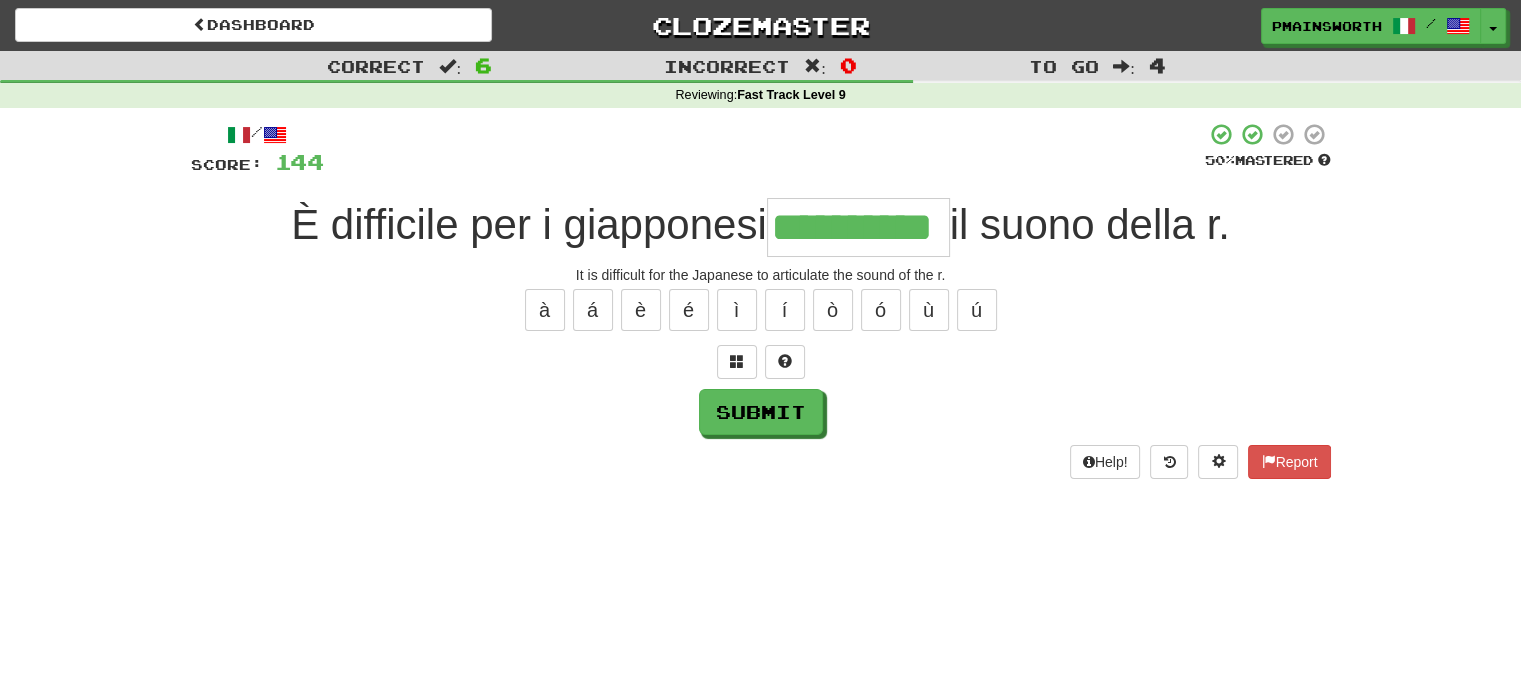 type on "**********" 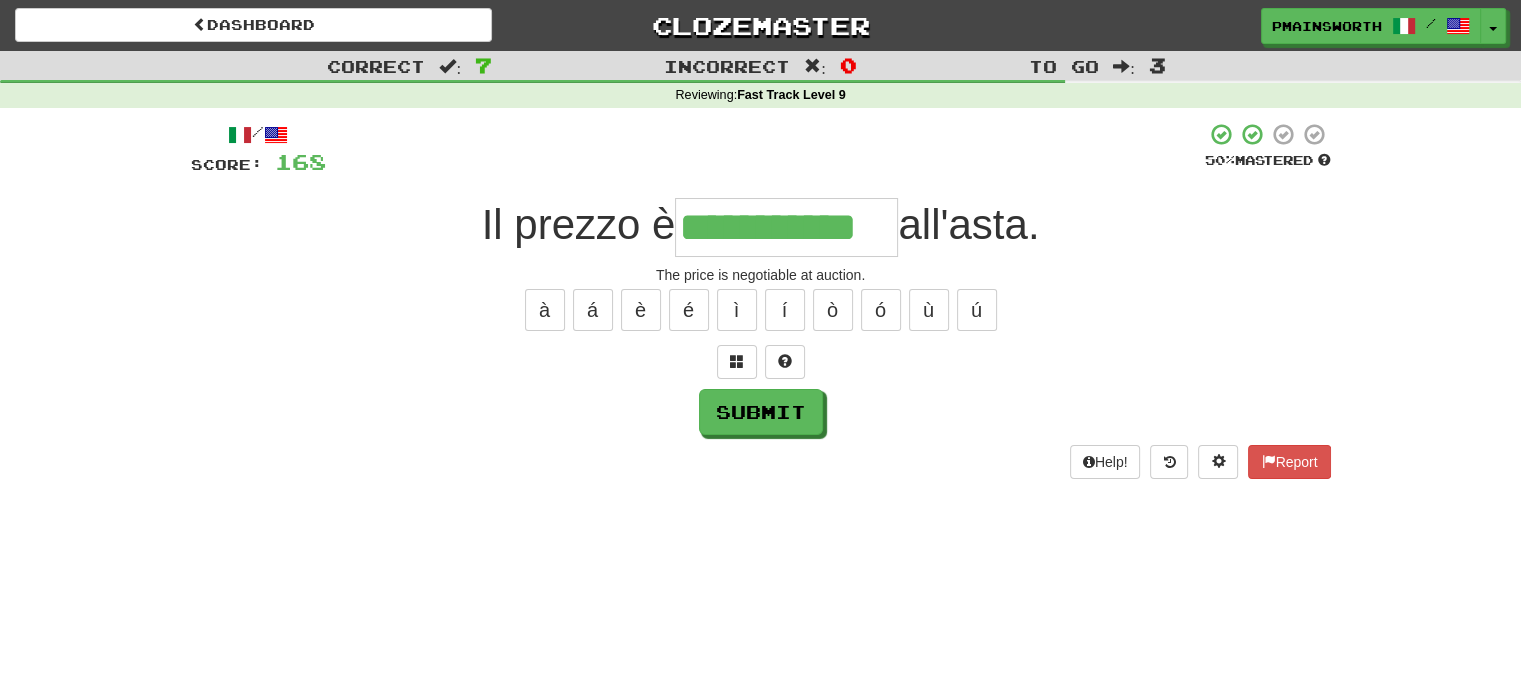 type on "**********" 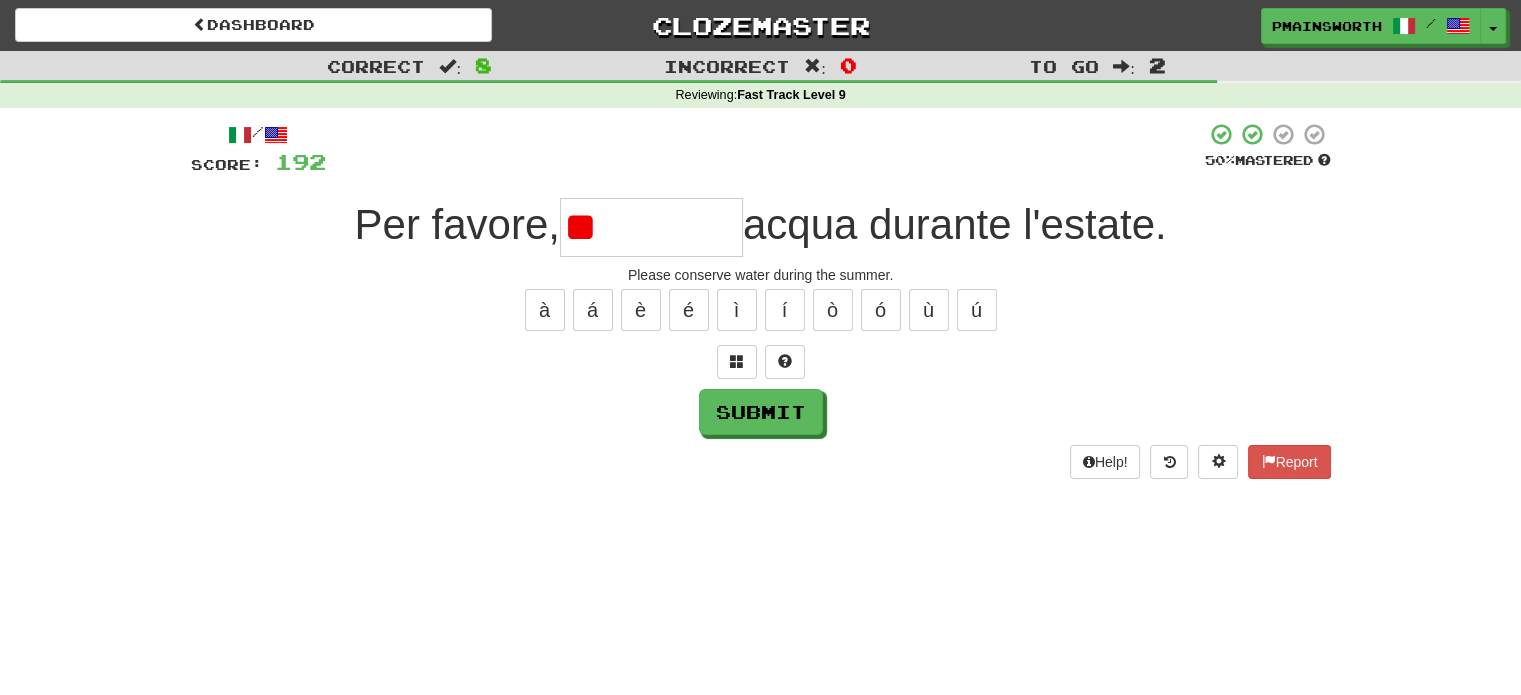 type on "*" 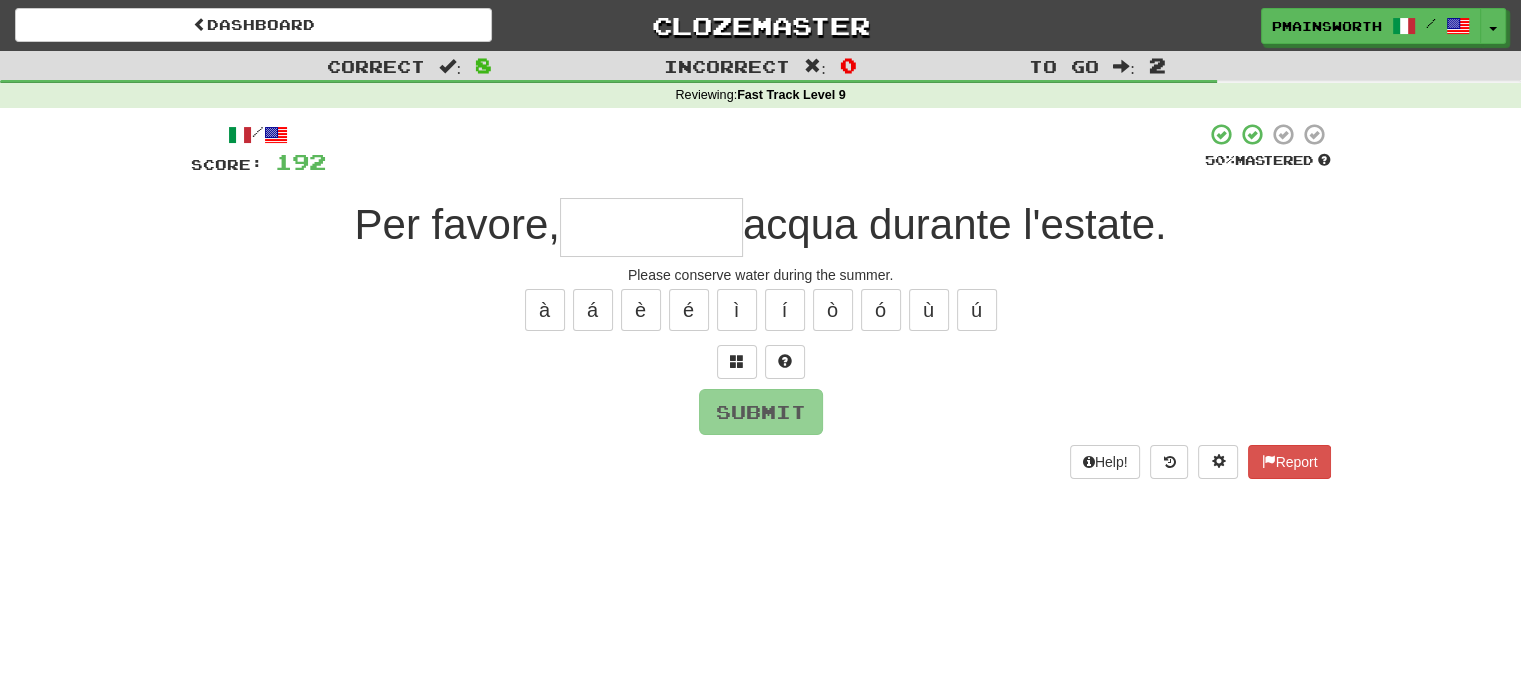 type on "*" 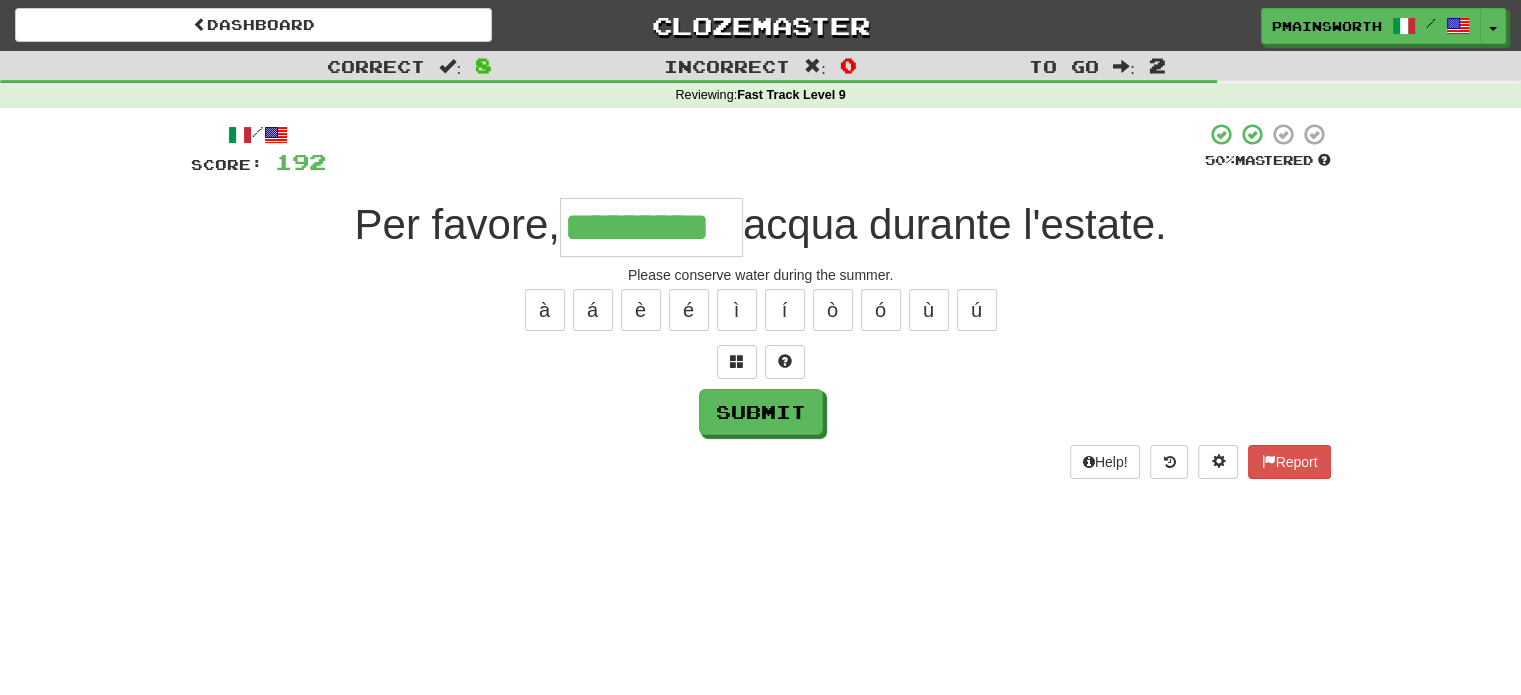 type on "*********" 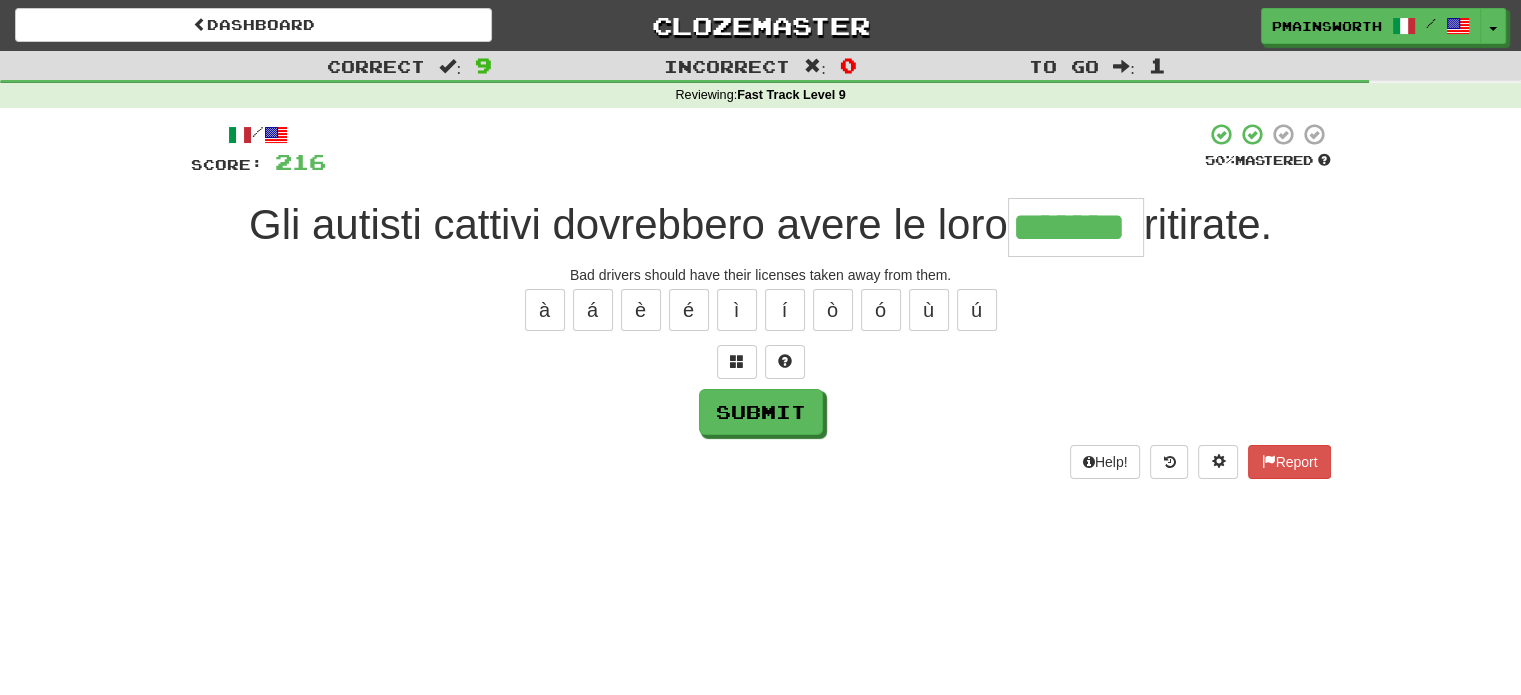 type on "*******" 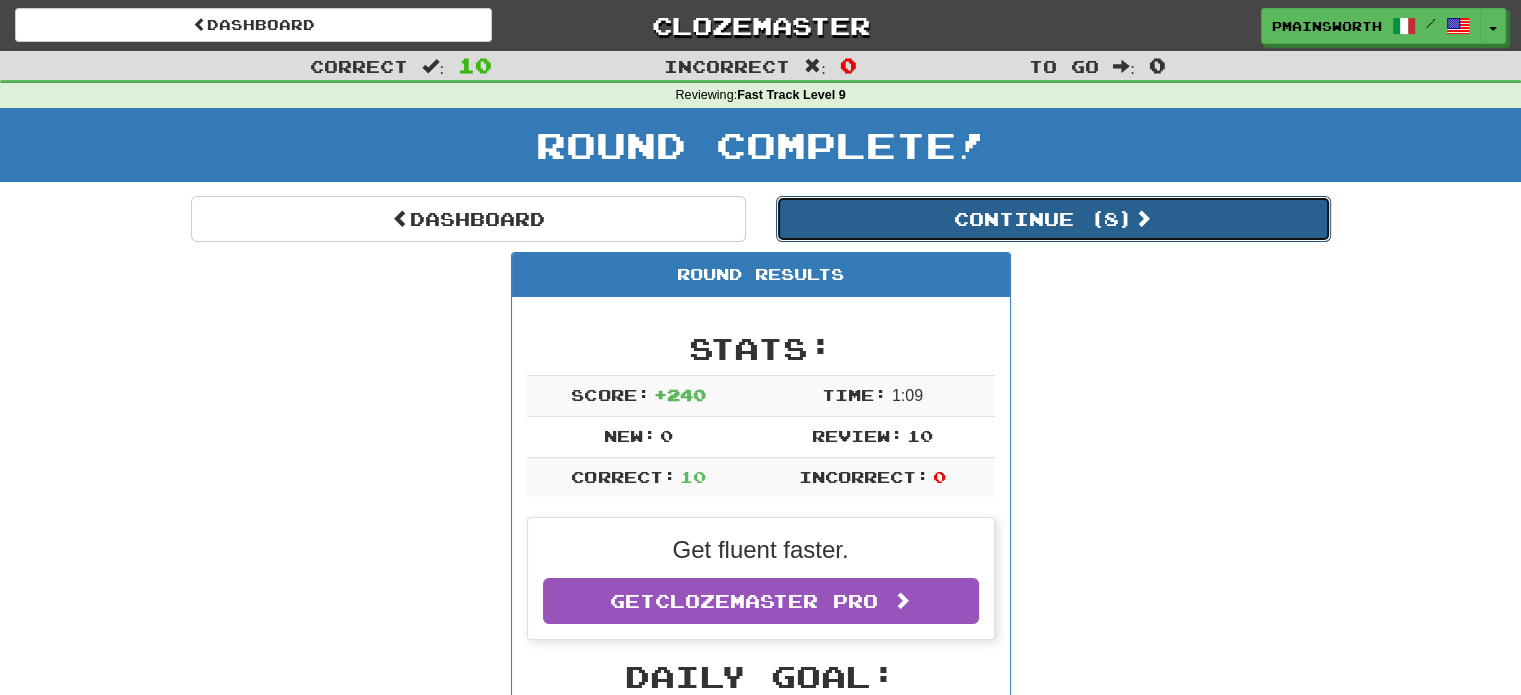 click on "Continue ( 8 )" at bounding box center [1053, 219] 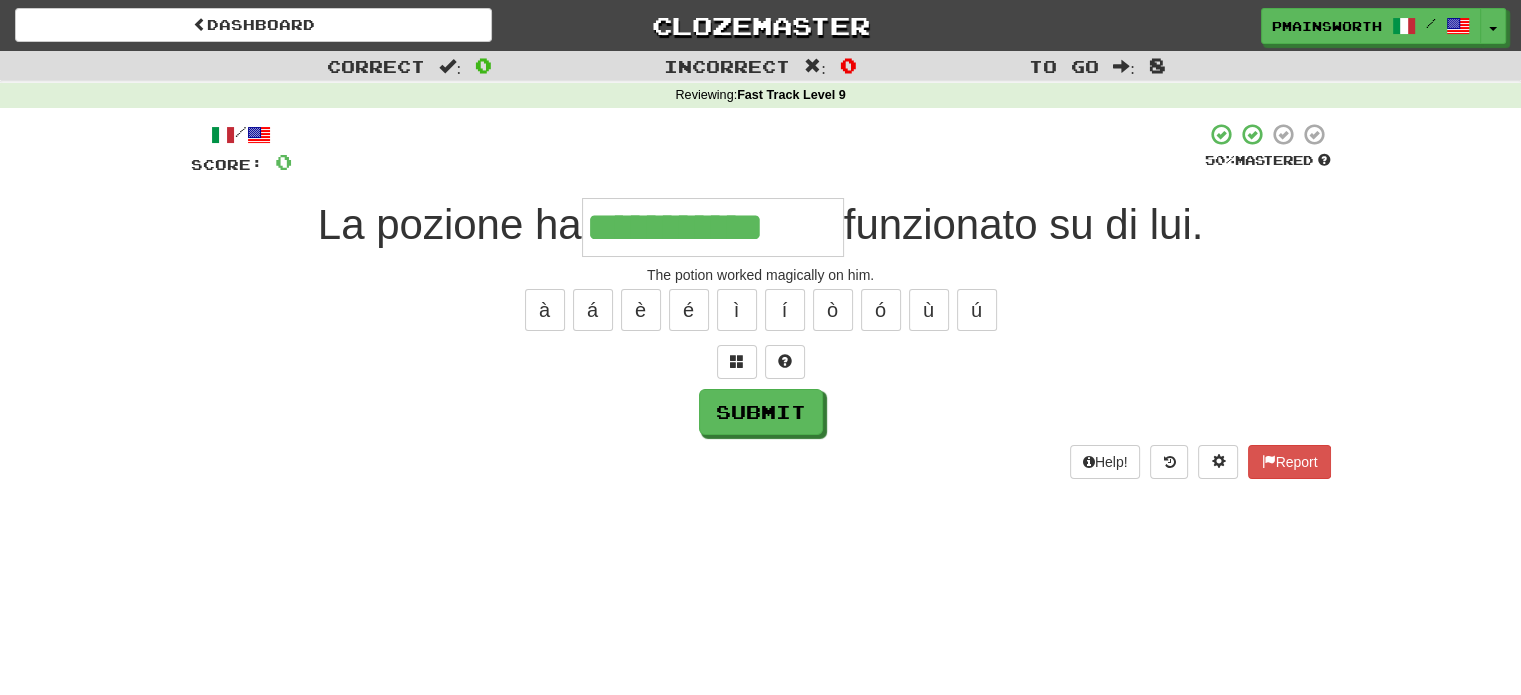 type on "**********" 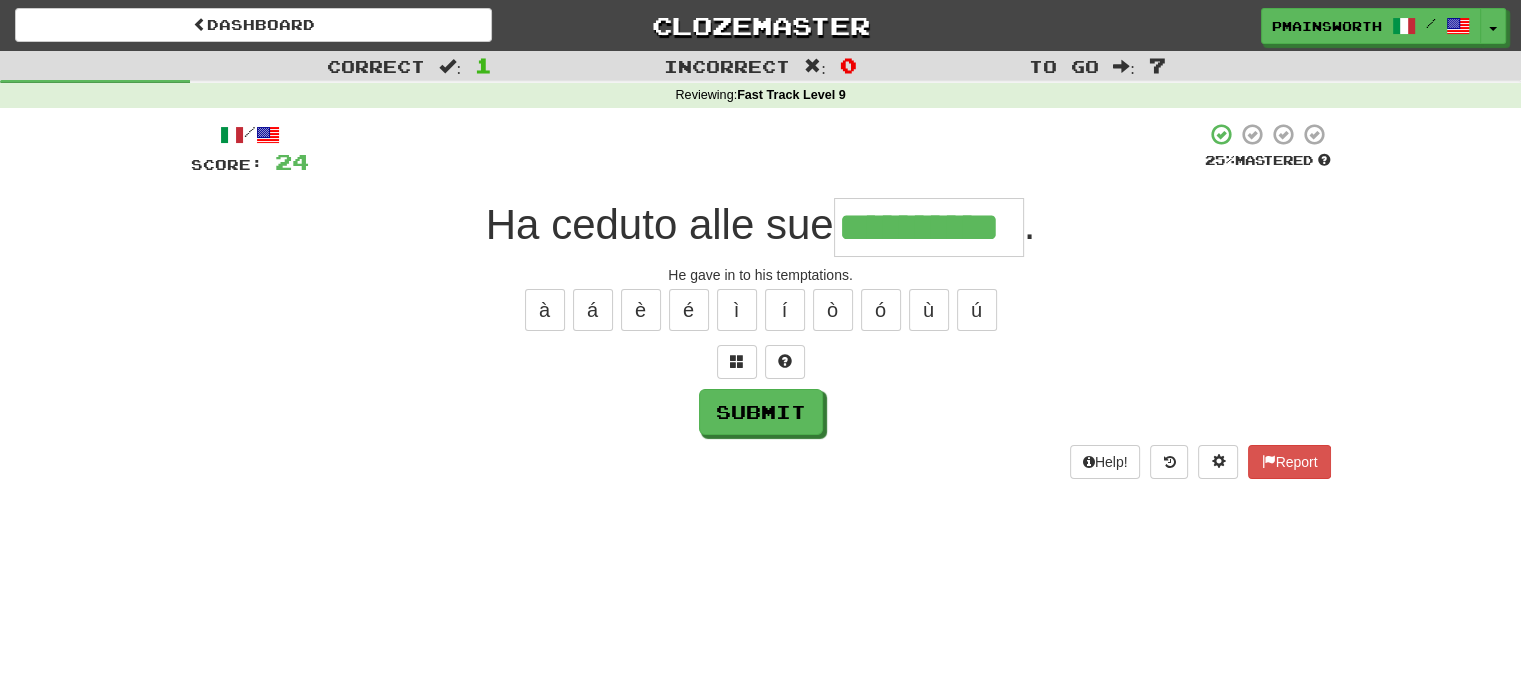 type on "**********" 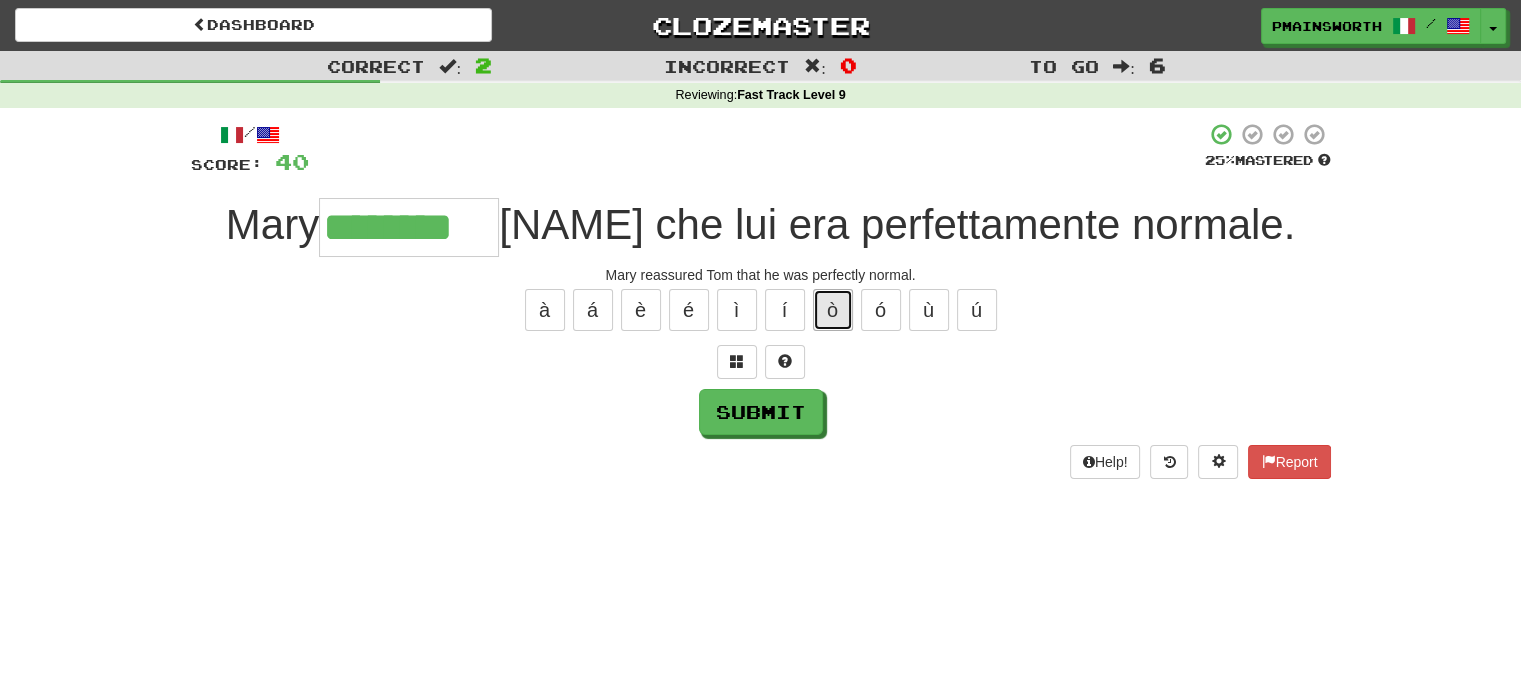 click on "ò" at bounding box center [833, 310] 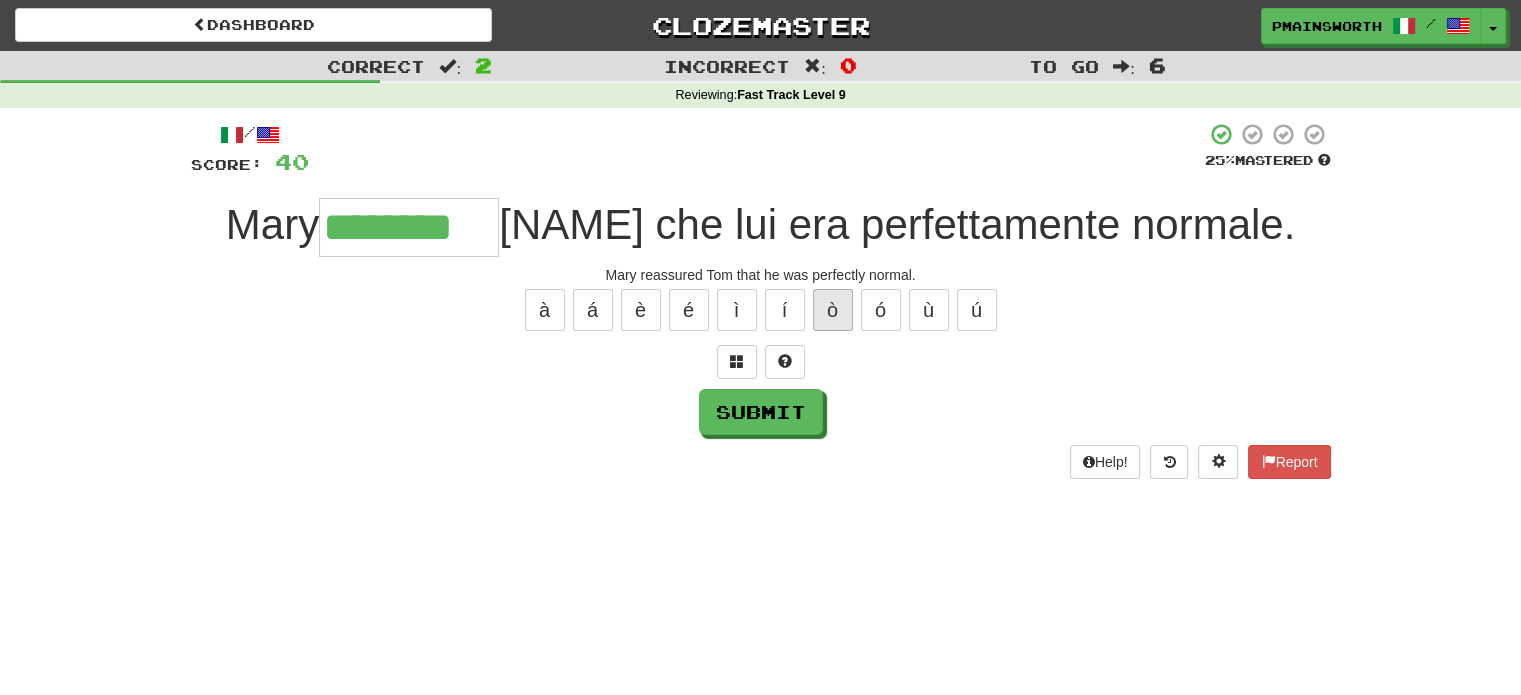 type on "*********" 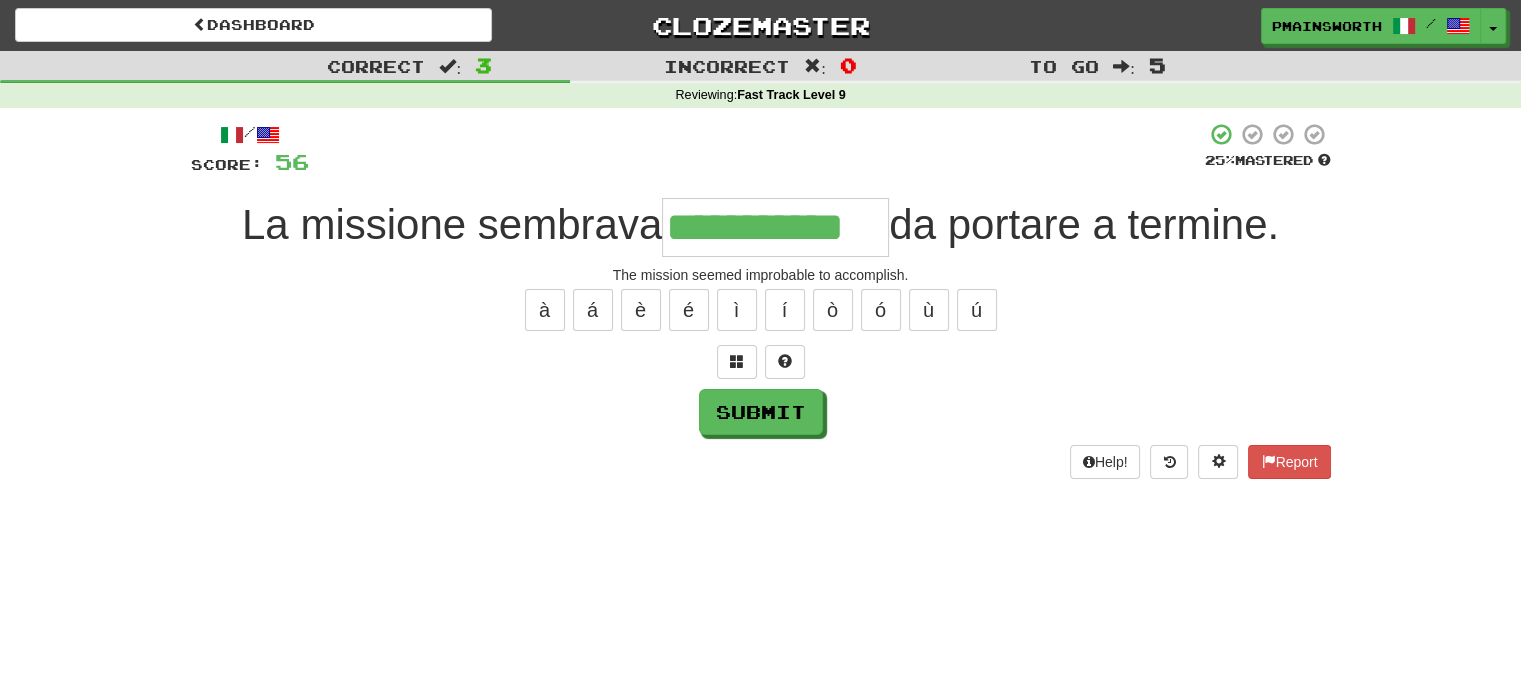 type on "**********" 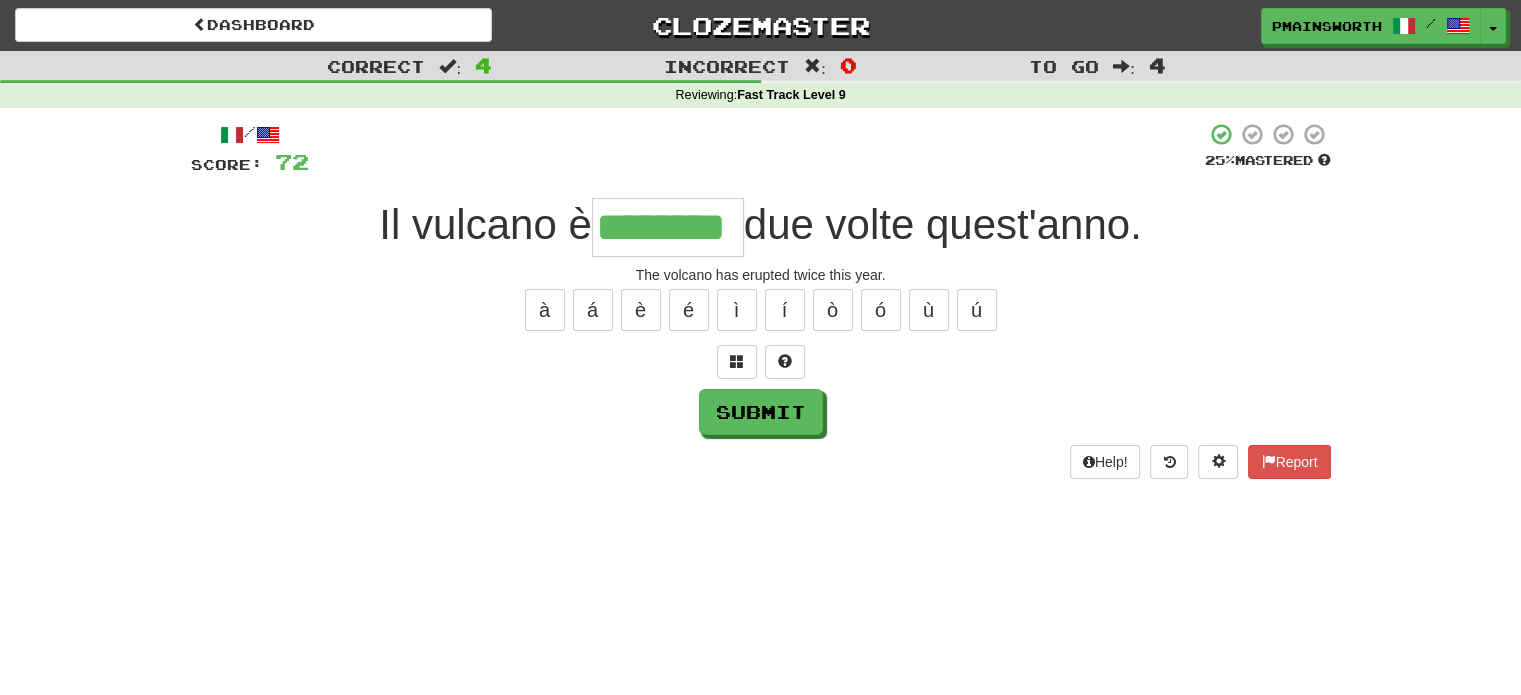 type on "********" 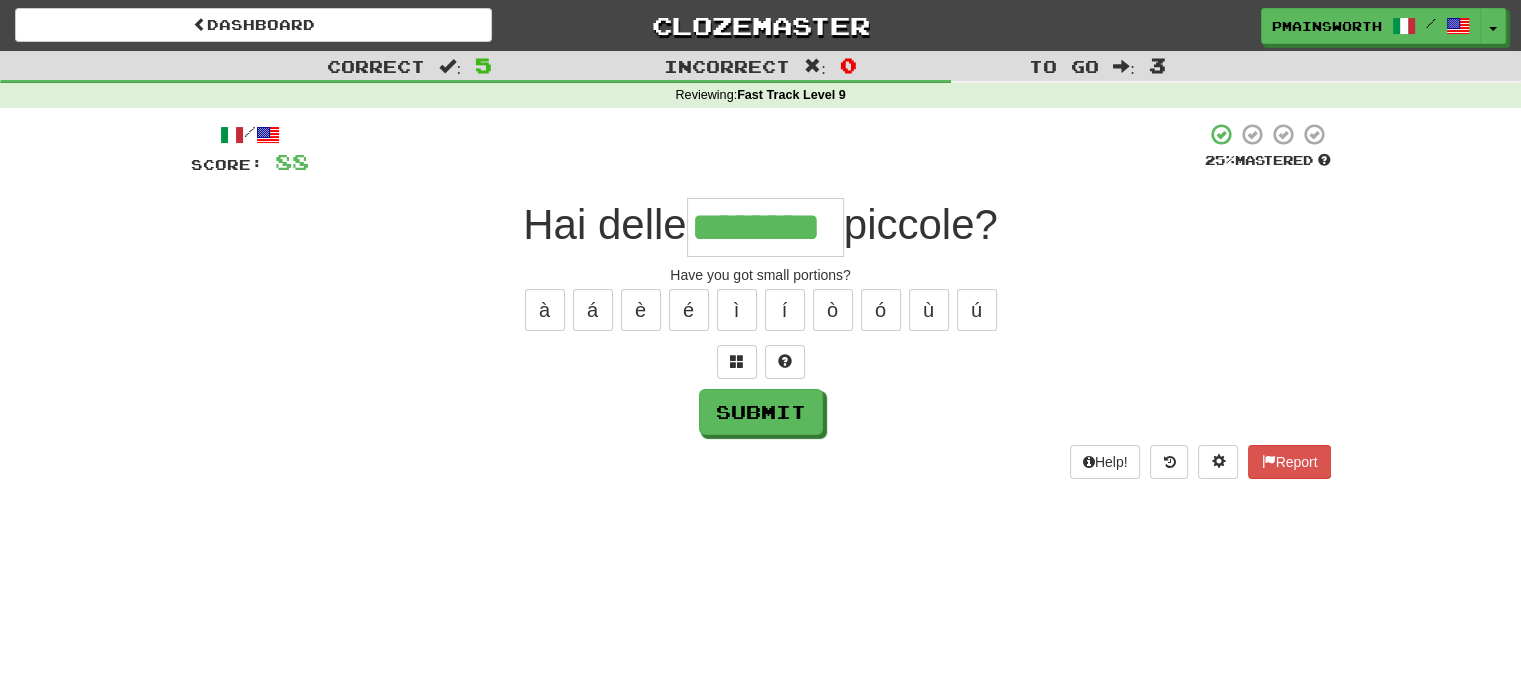 type on "********" 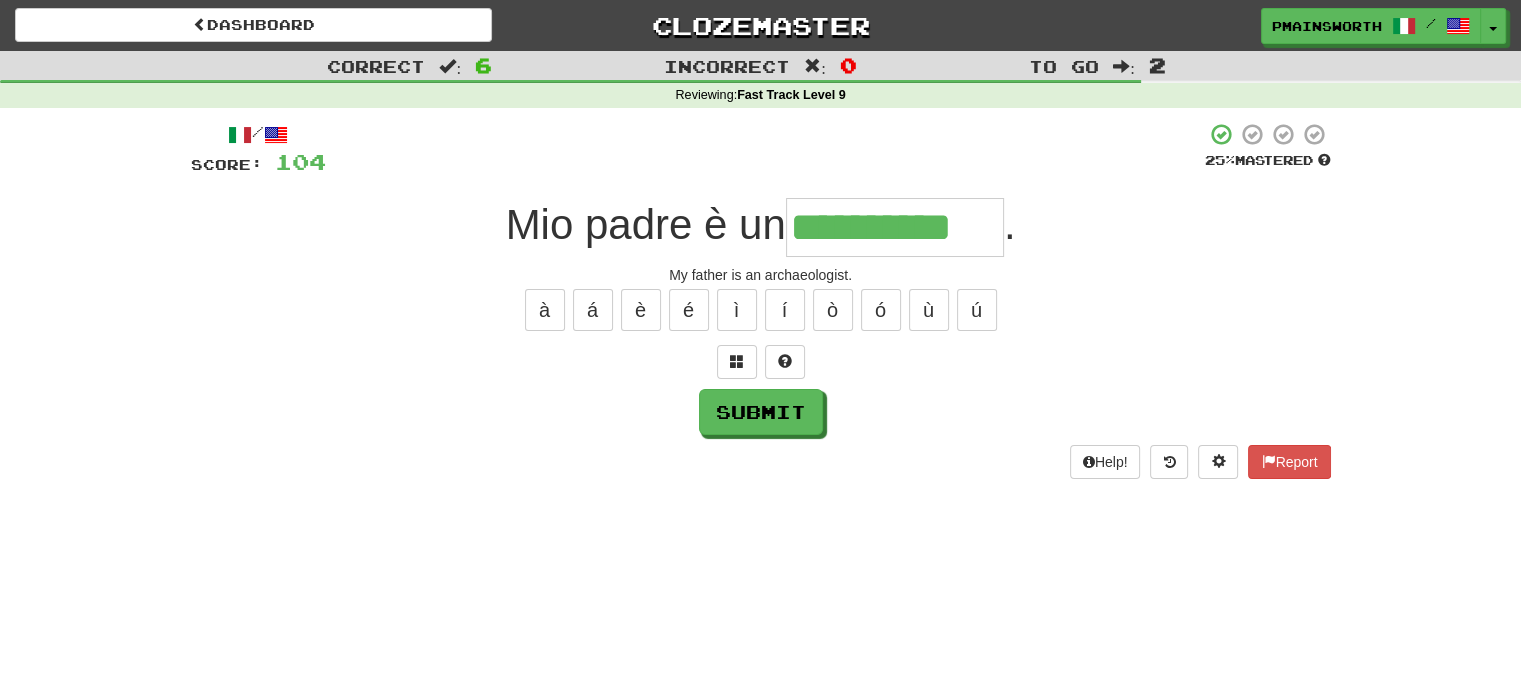 type on "**********" 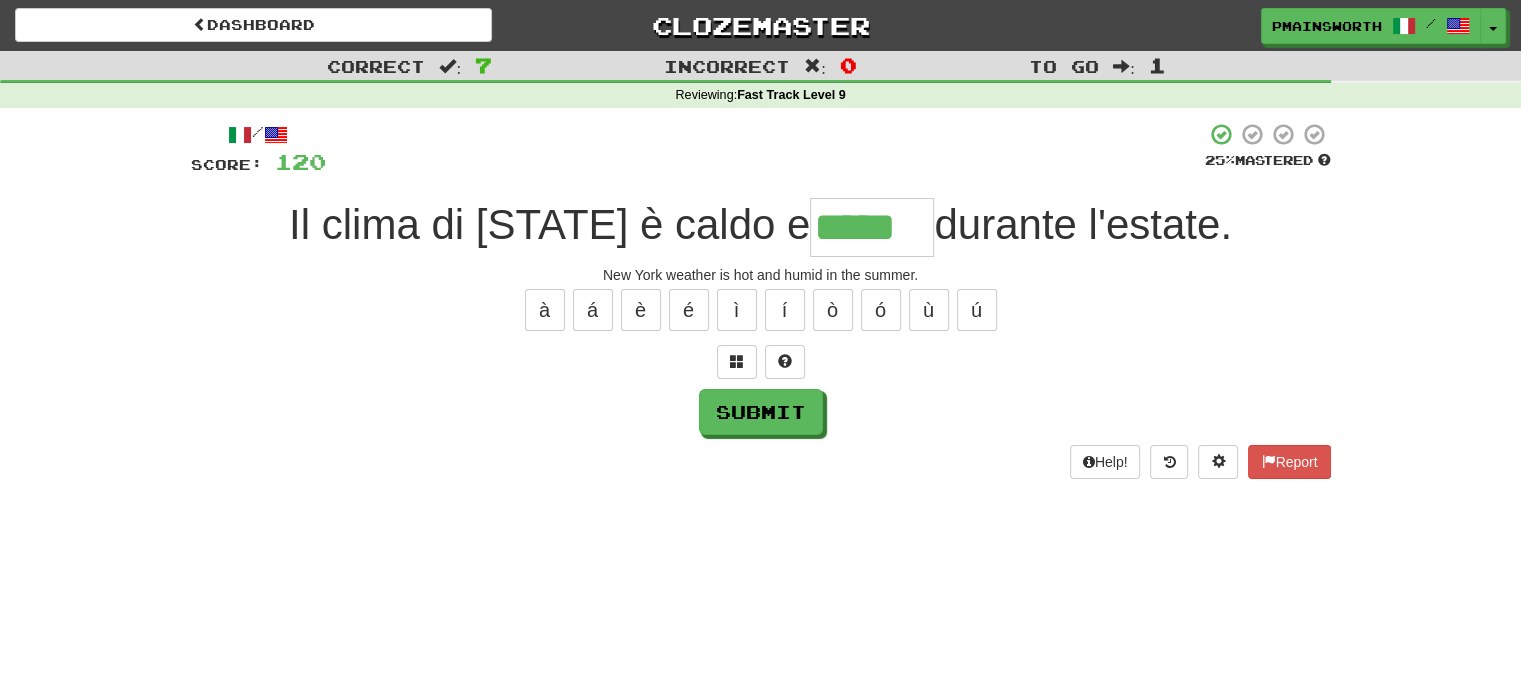 type on "*****" 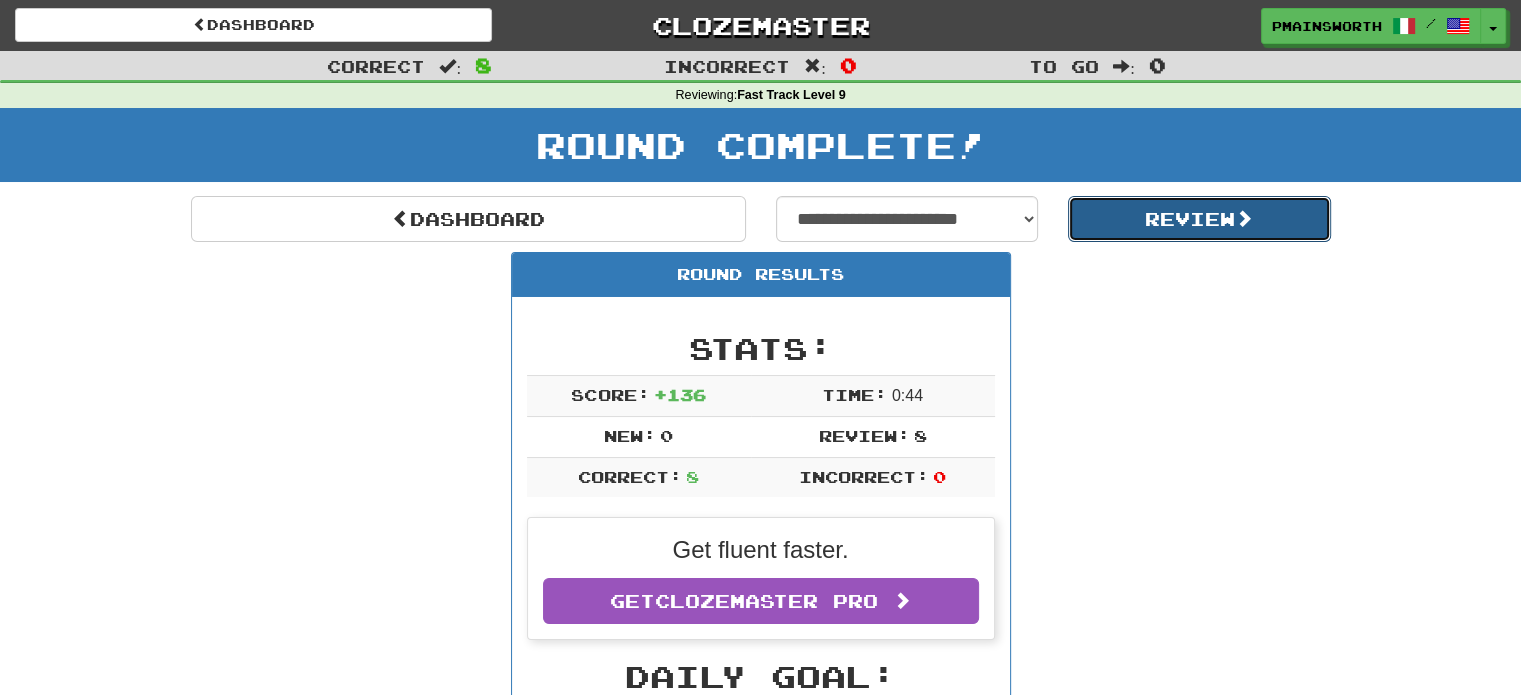 click on "Review" at bounding box center [1199, 219] 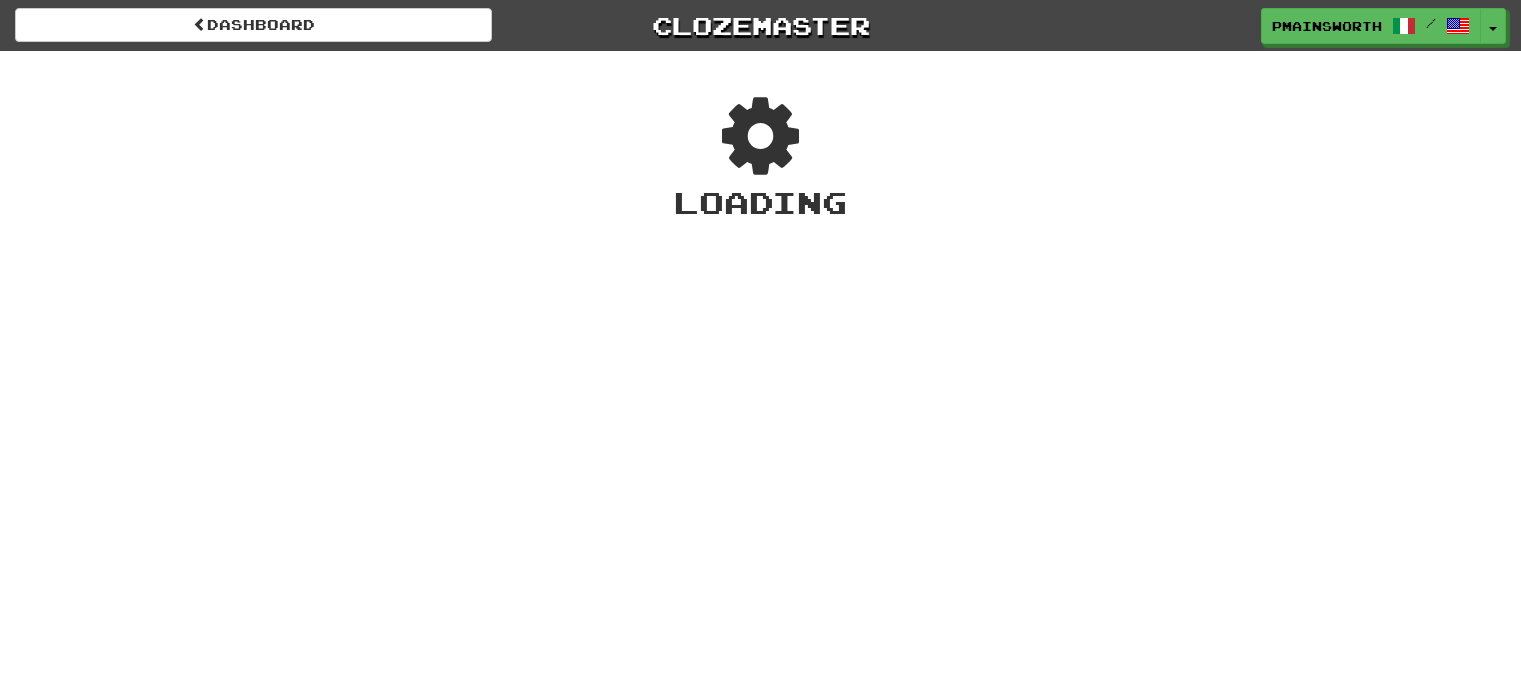 scroll, scrollTop: 0, scrollLeft: 0, axis: both 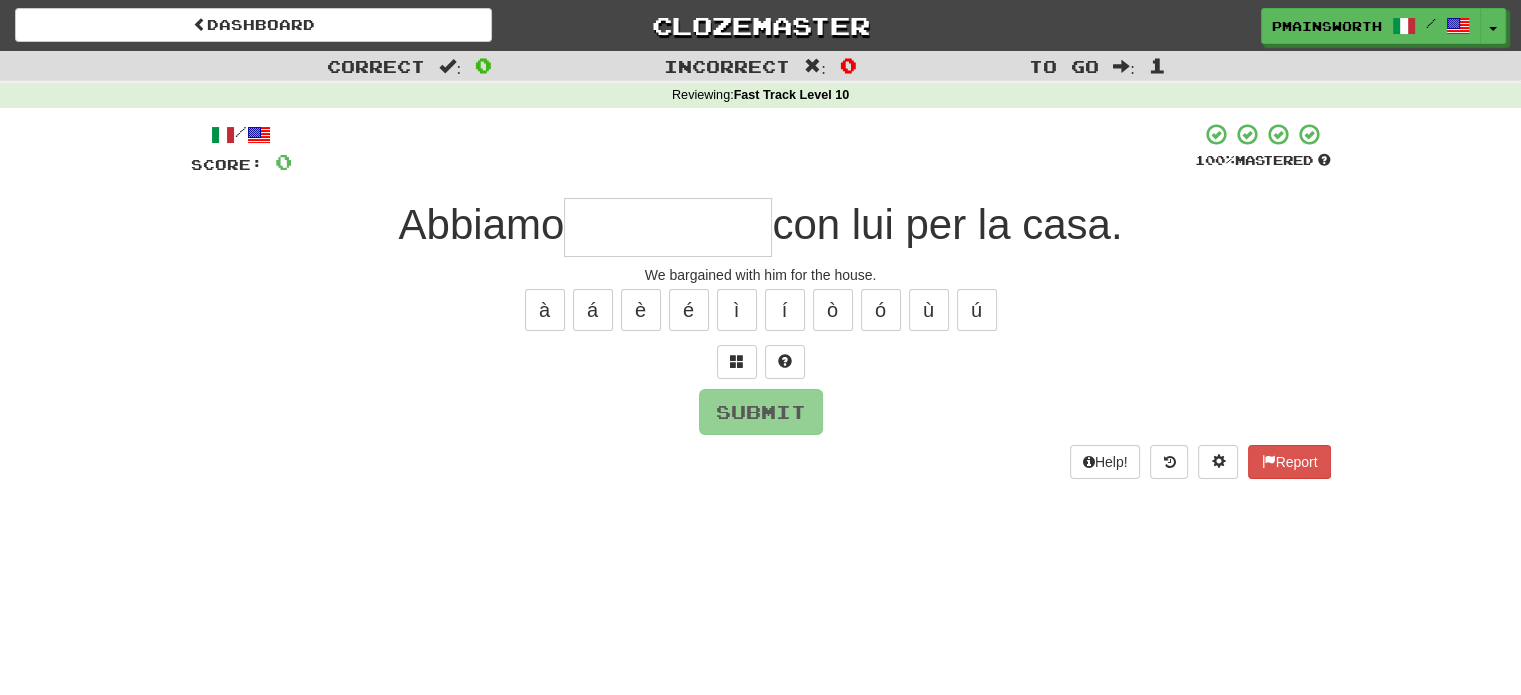 type on "*" 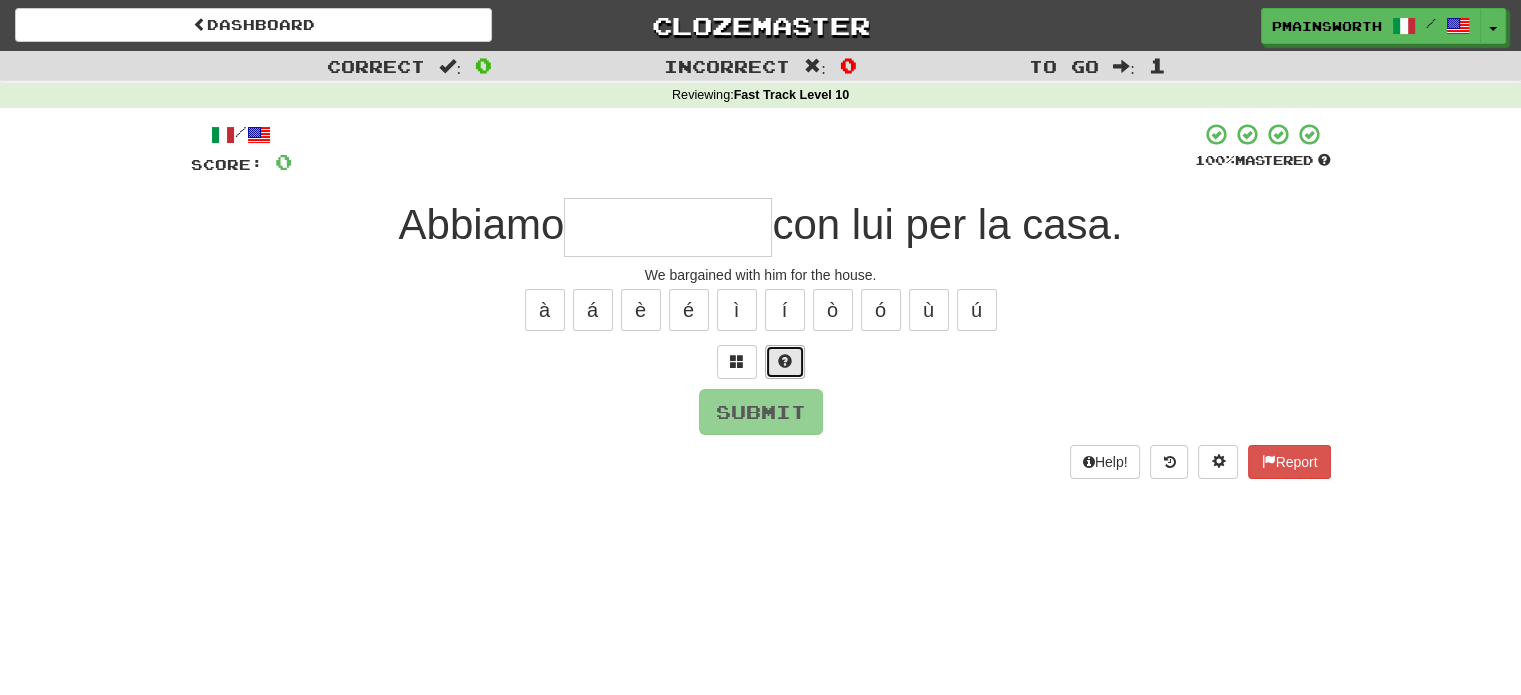 click at bounding box center [785, 361] 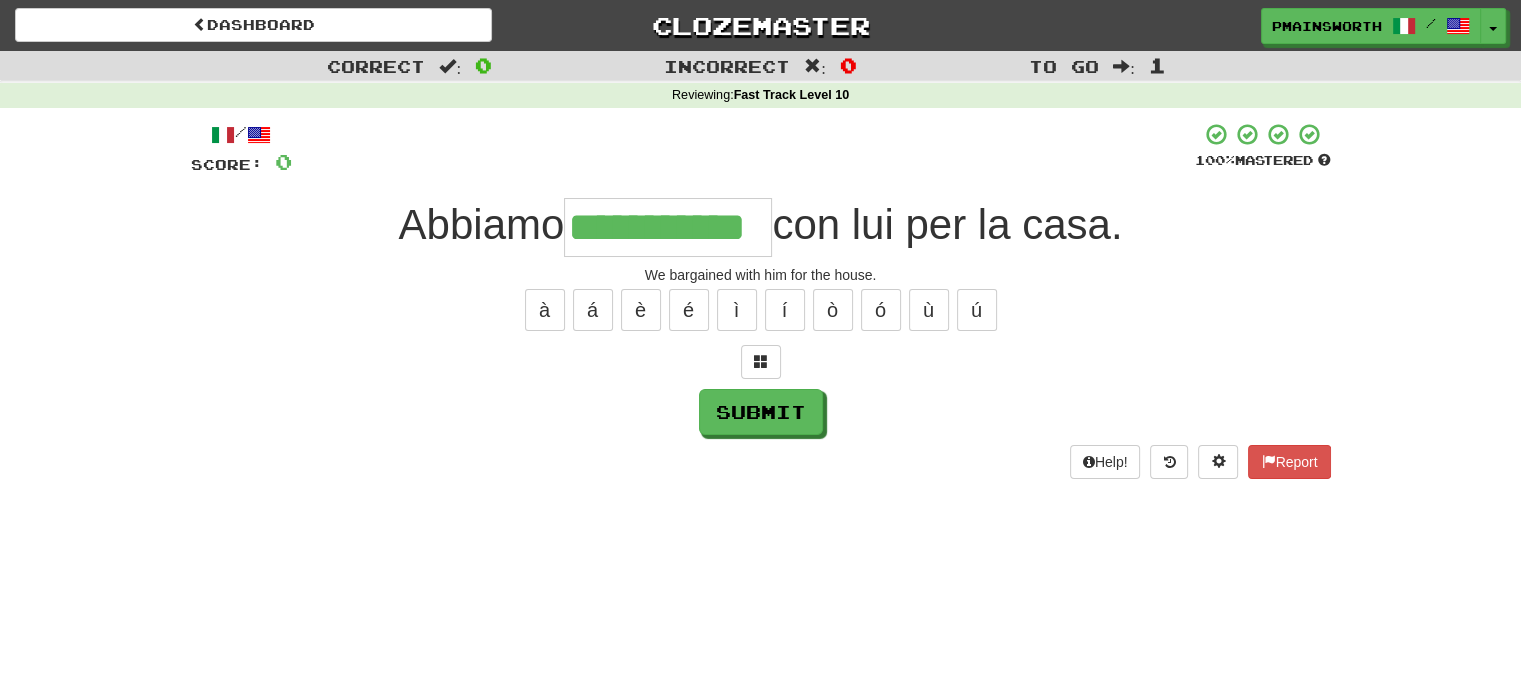 type on "**********" 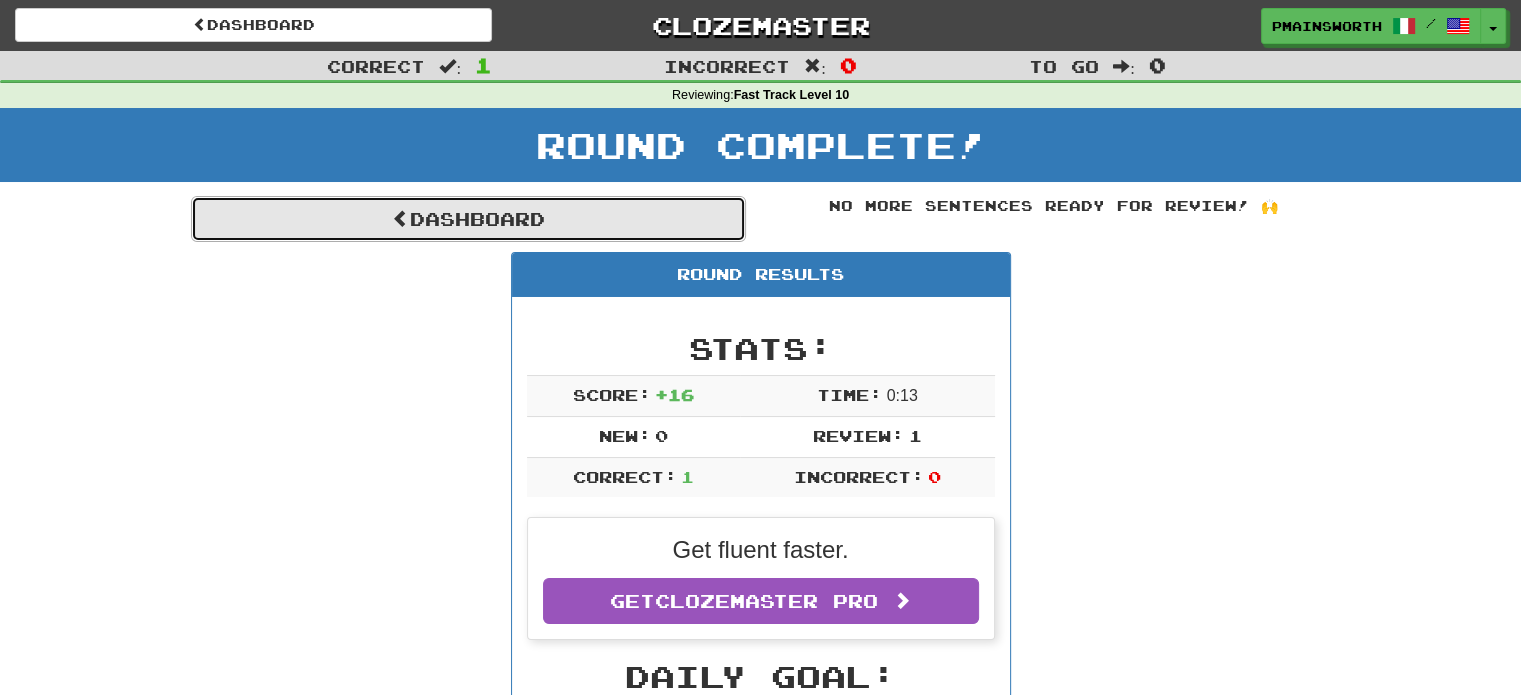 click on "Dashboard" at bounding box center (468, 219) 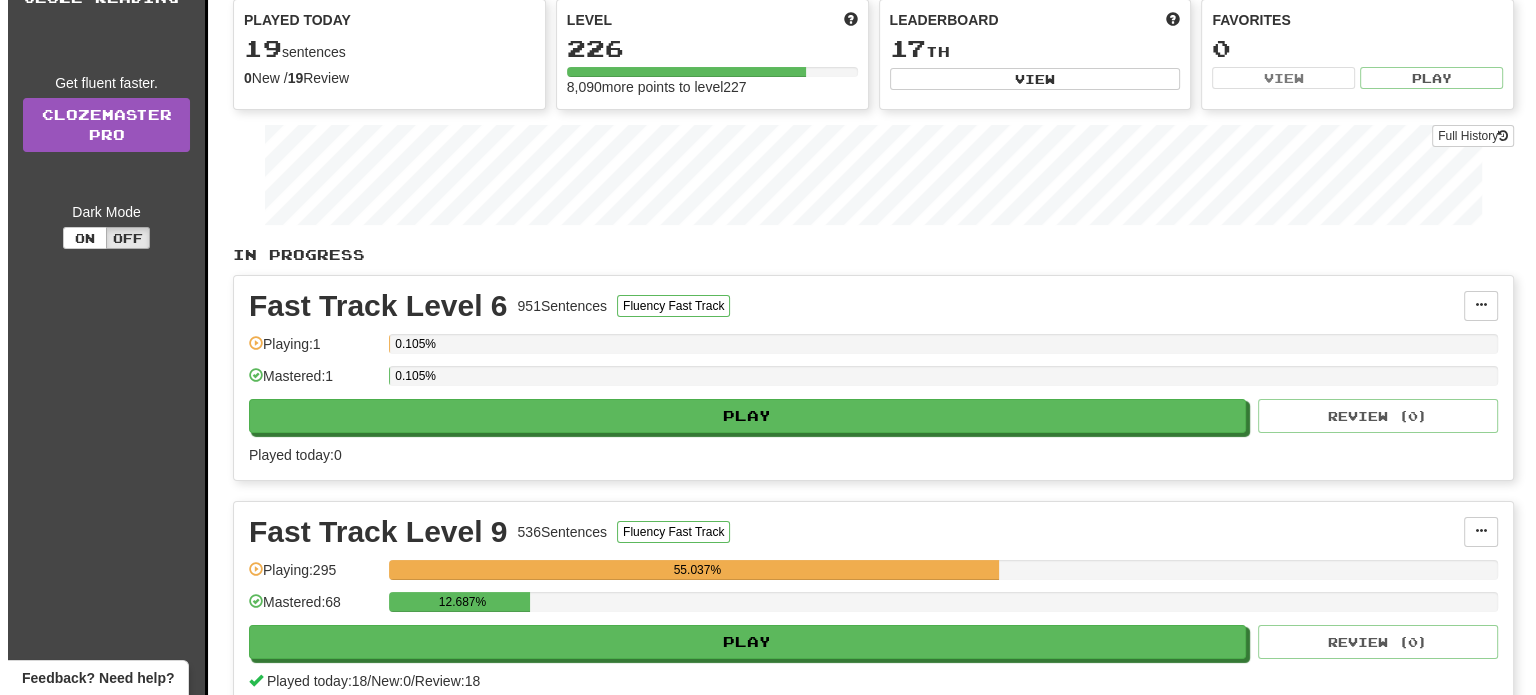 scroll, scrollTop: 252, scrollLeft: 0, axis: vertical 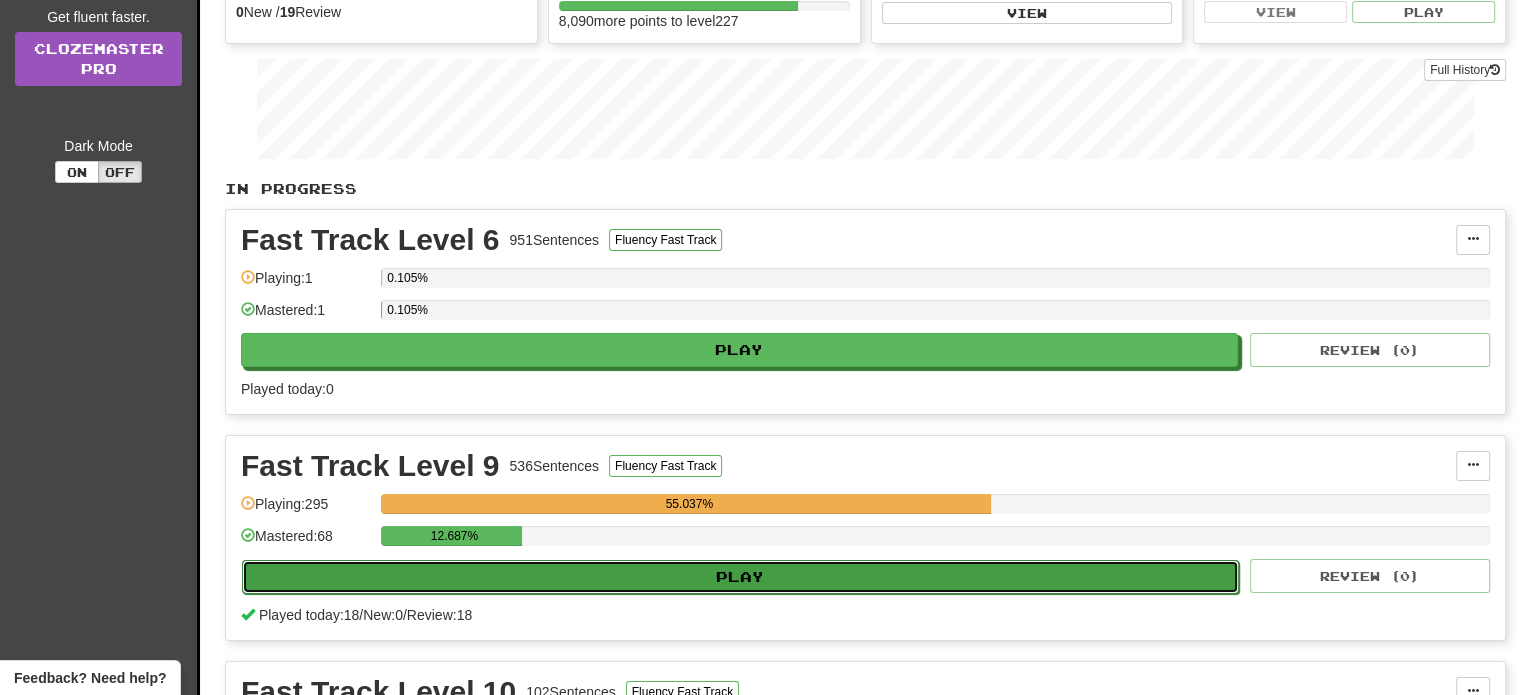 click on "Play" at bounding box center [740, 577] 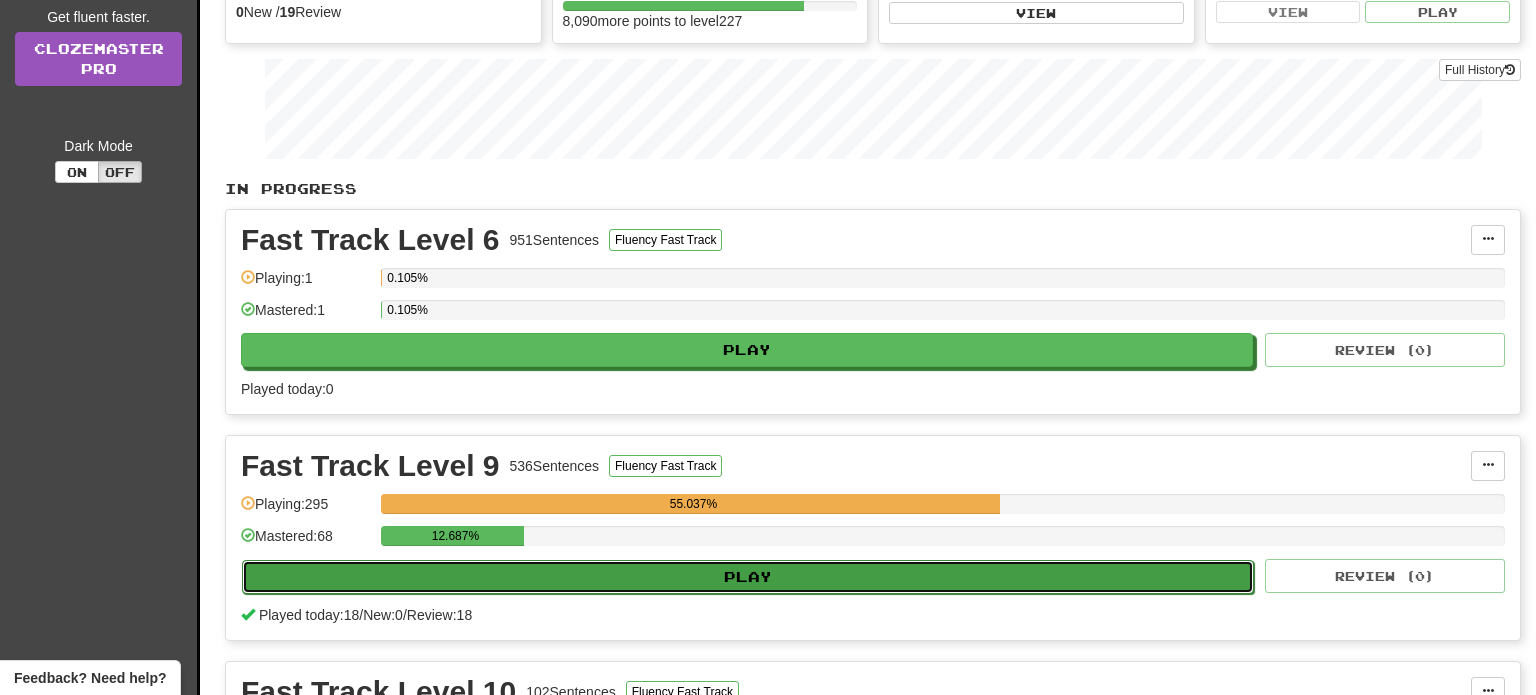 select on "**" 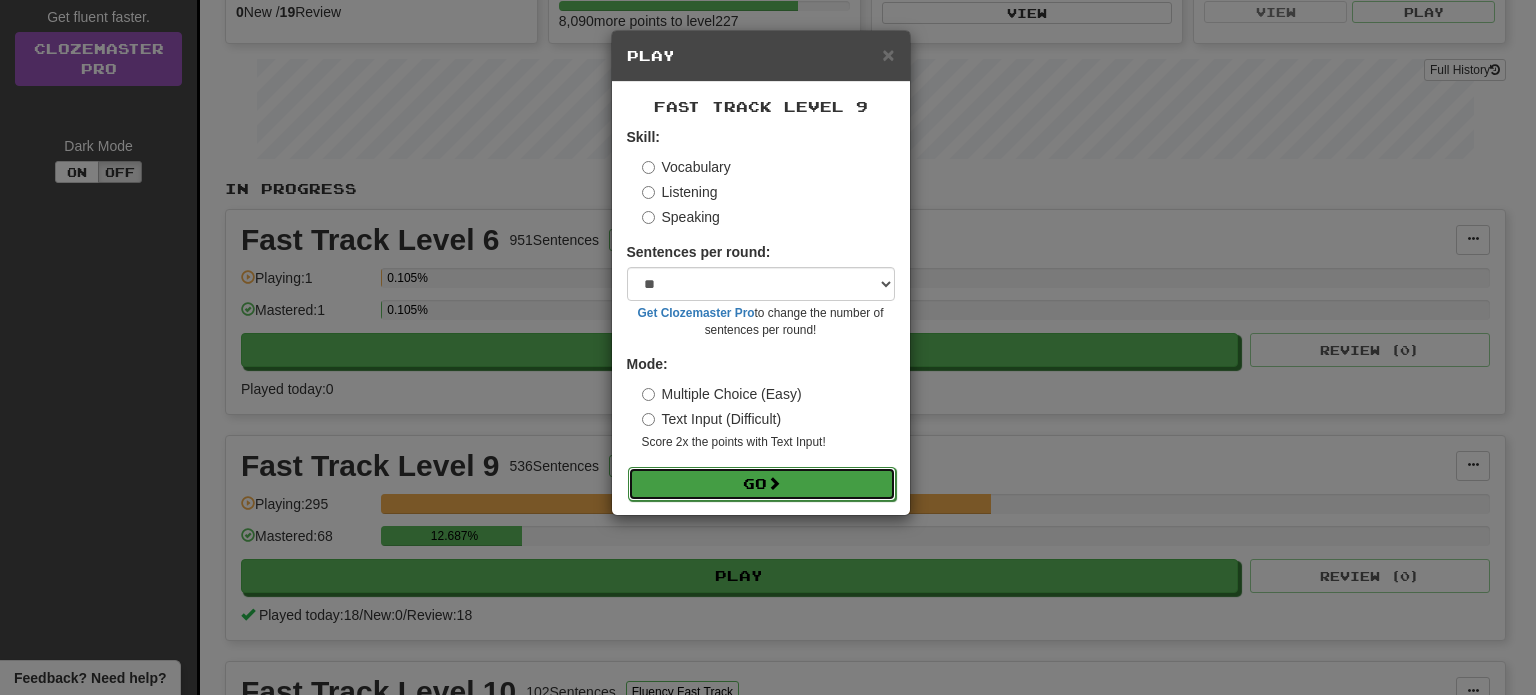 click on "Go" at bounding box center [762, 484] 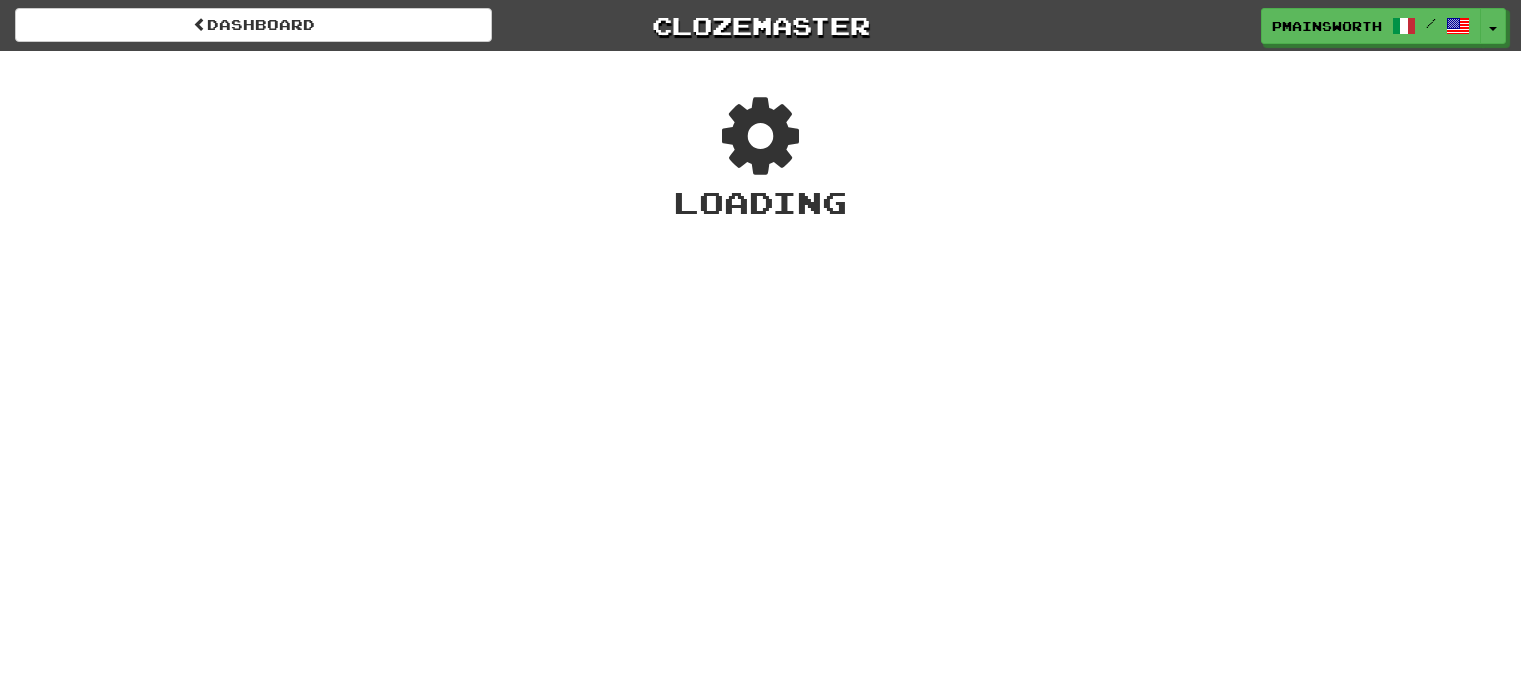 scroll, scrollTop: 0, scrollLeft: 0, axis: both 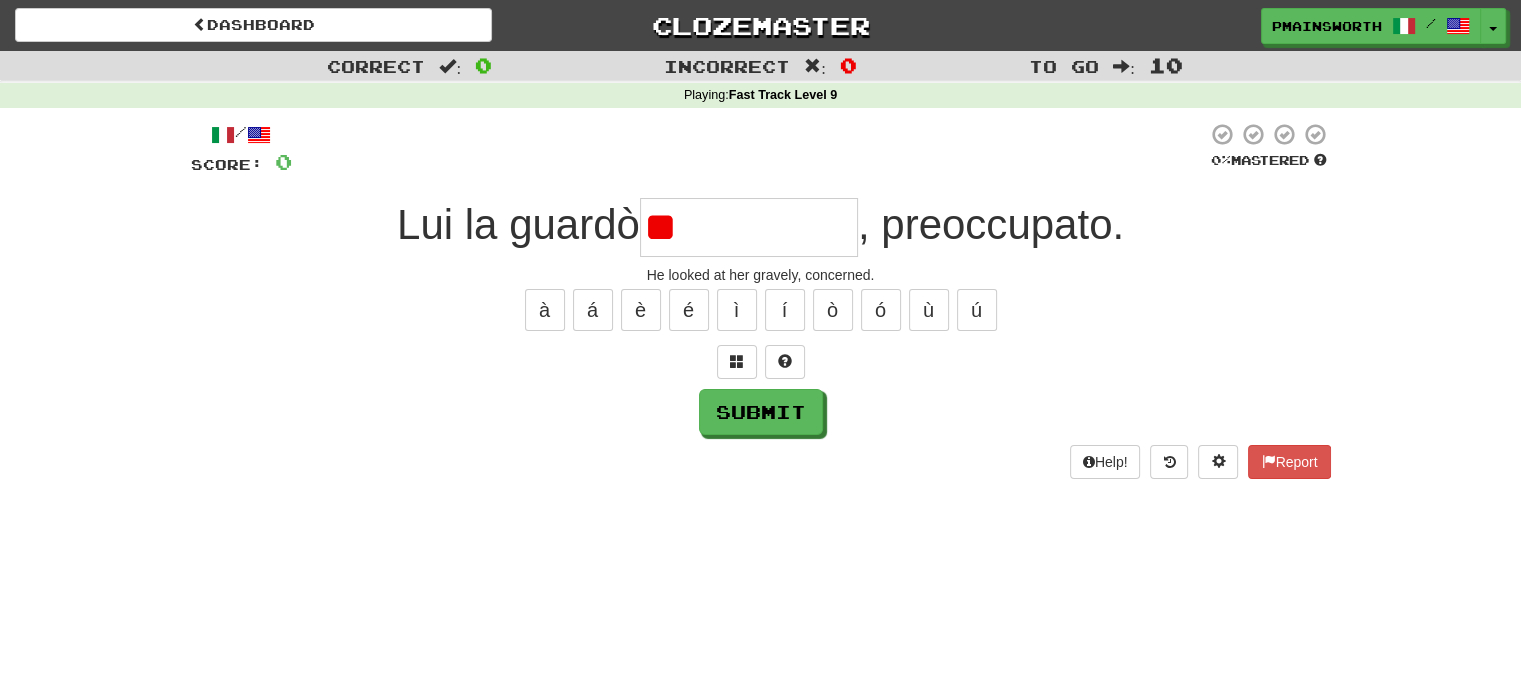 type on "*" 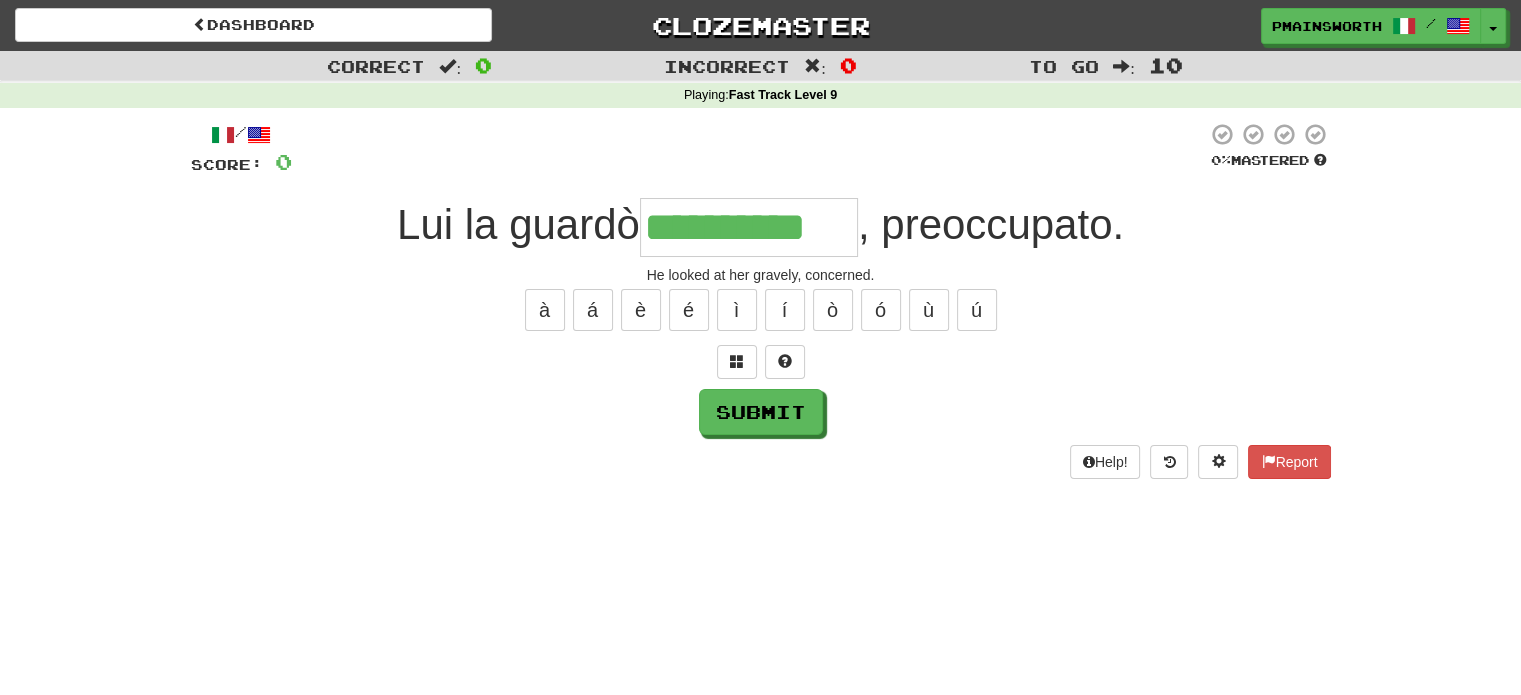 type on "**********" 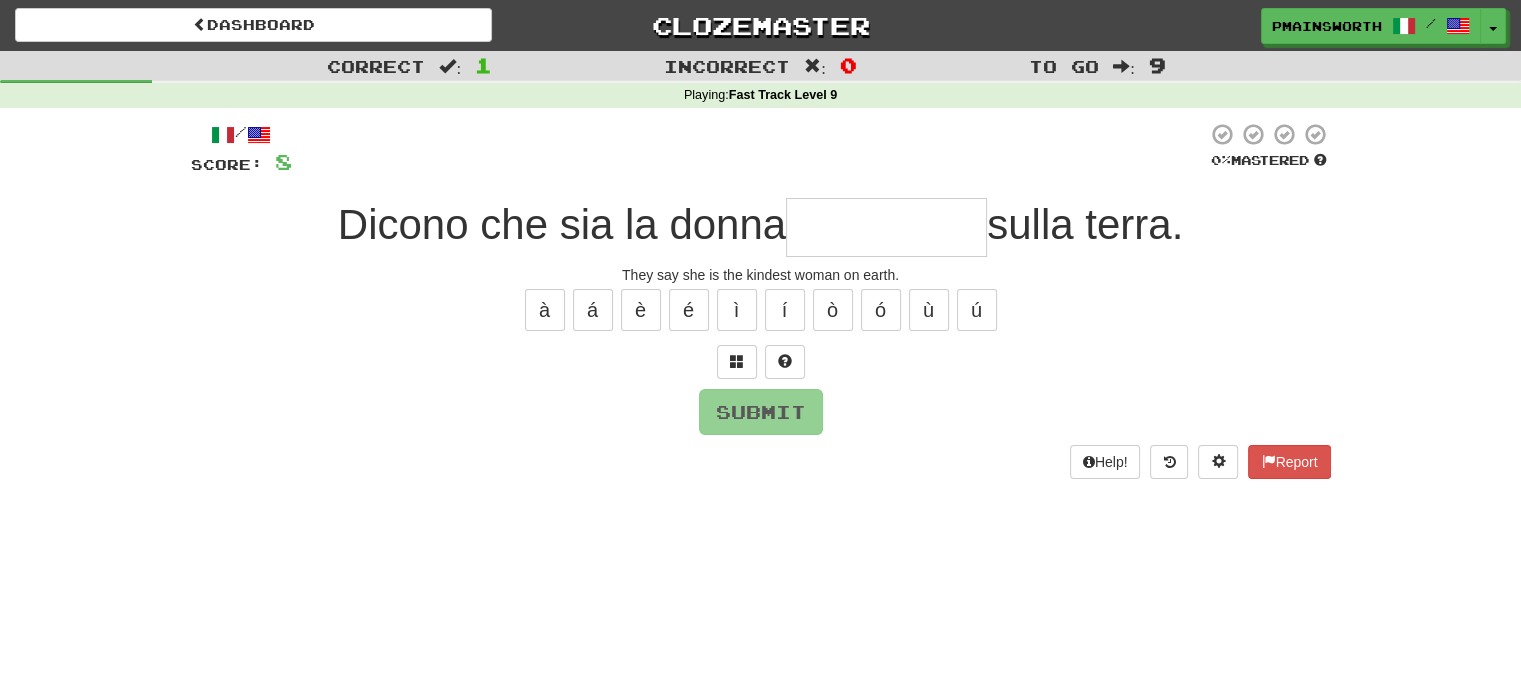 type on "*" 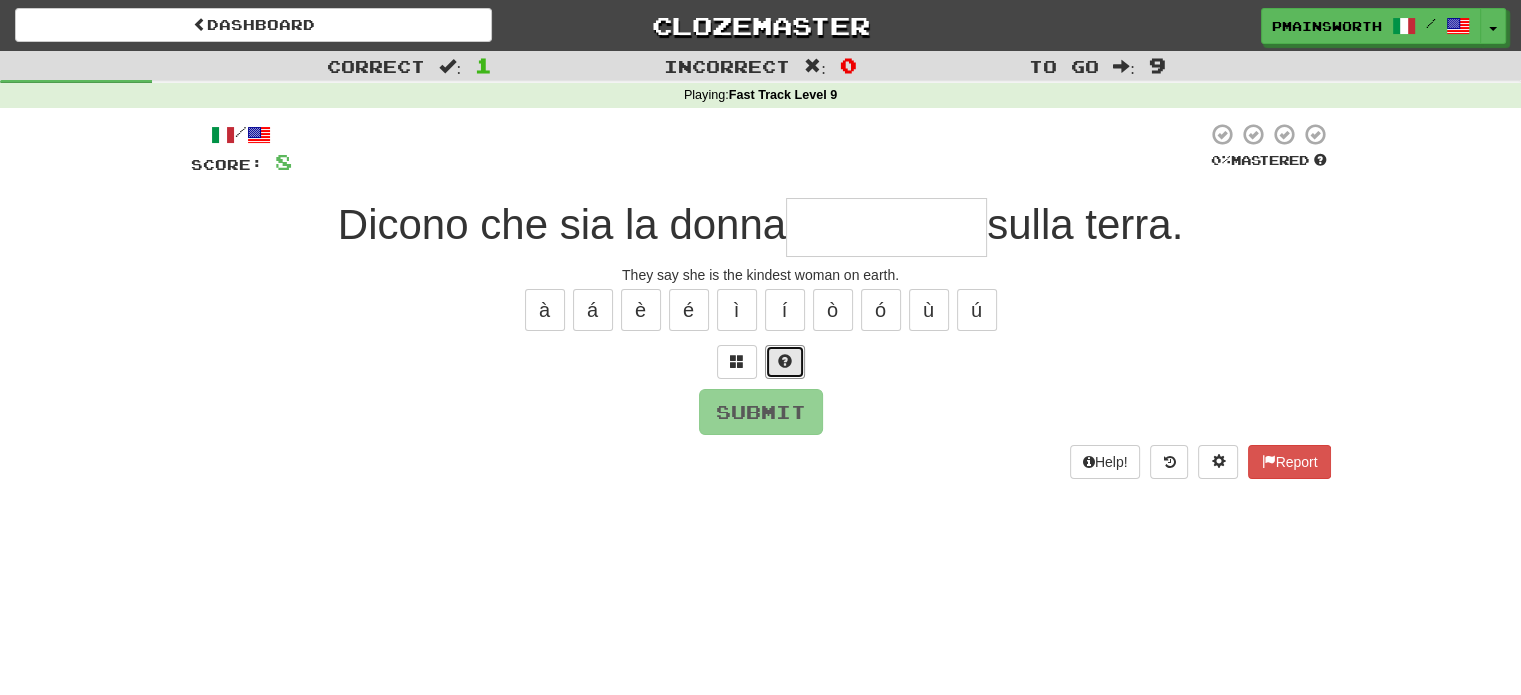 click at bounding box center (785, 361) 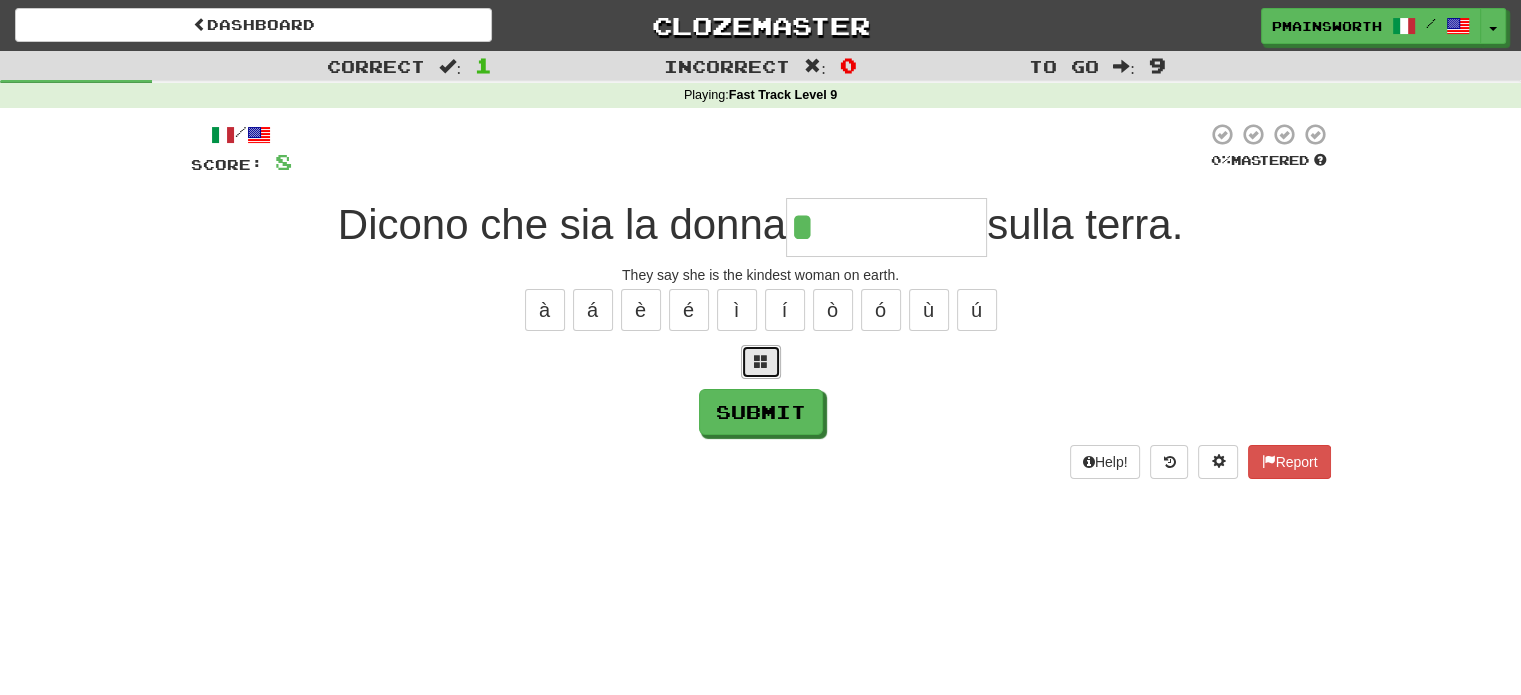 click at bounding box center [761, 362] 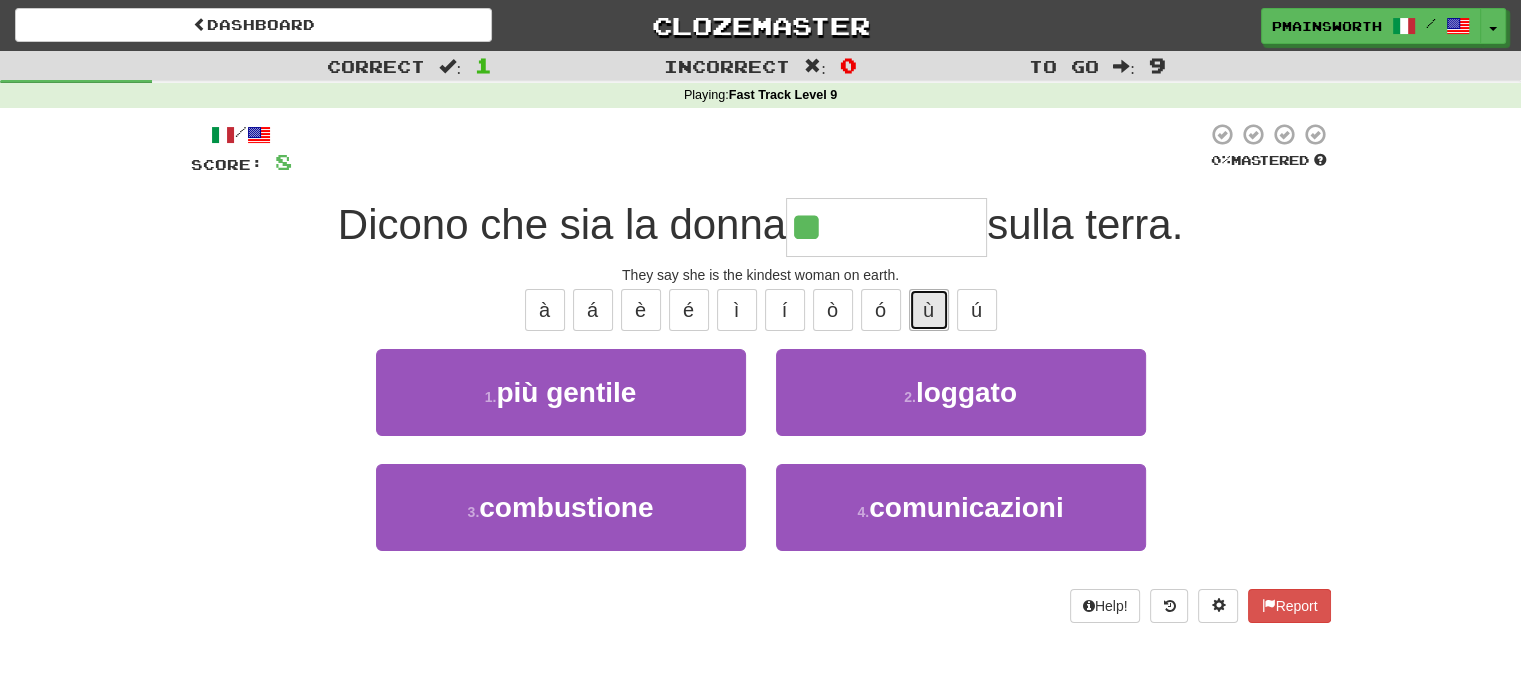 click on "ù" at bounding box center [929, 310] 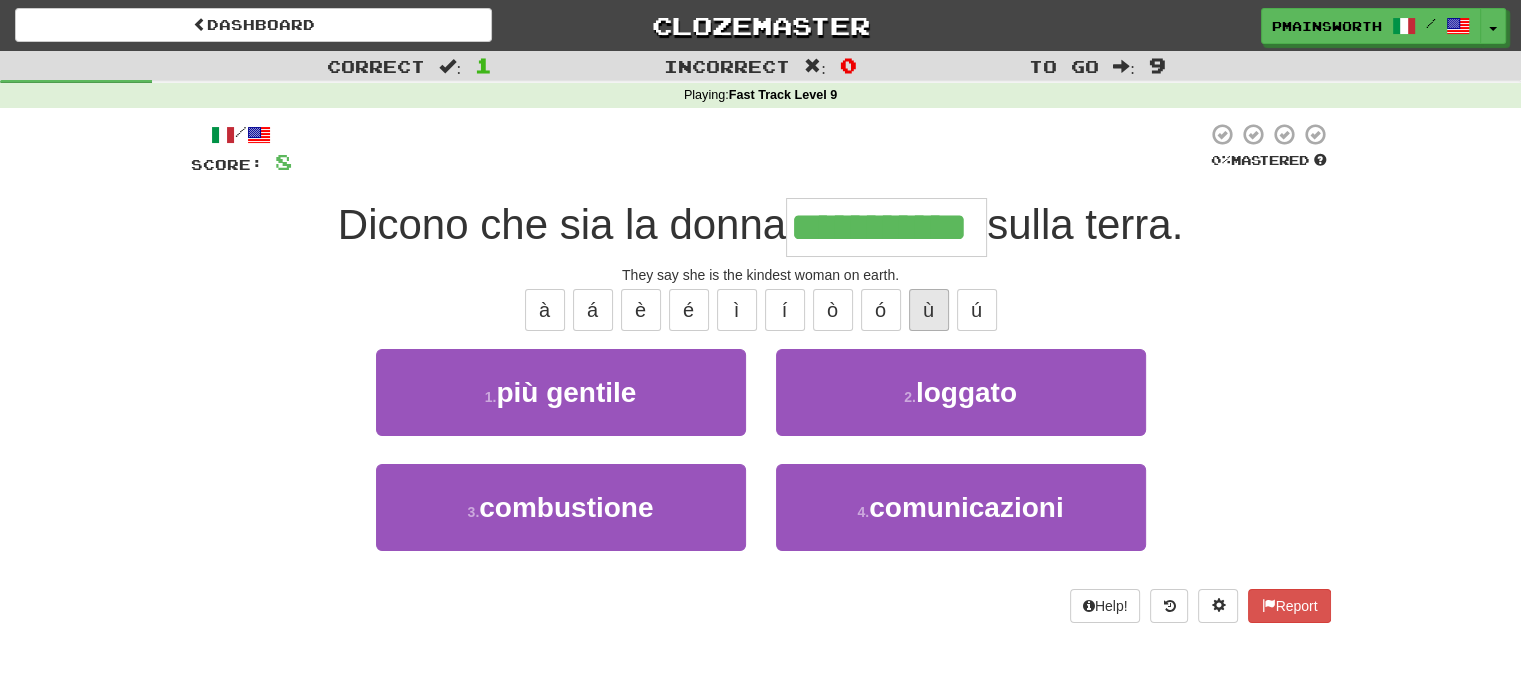 type on "**********" 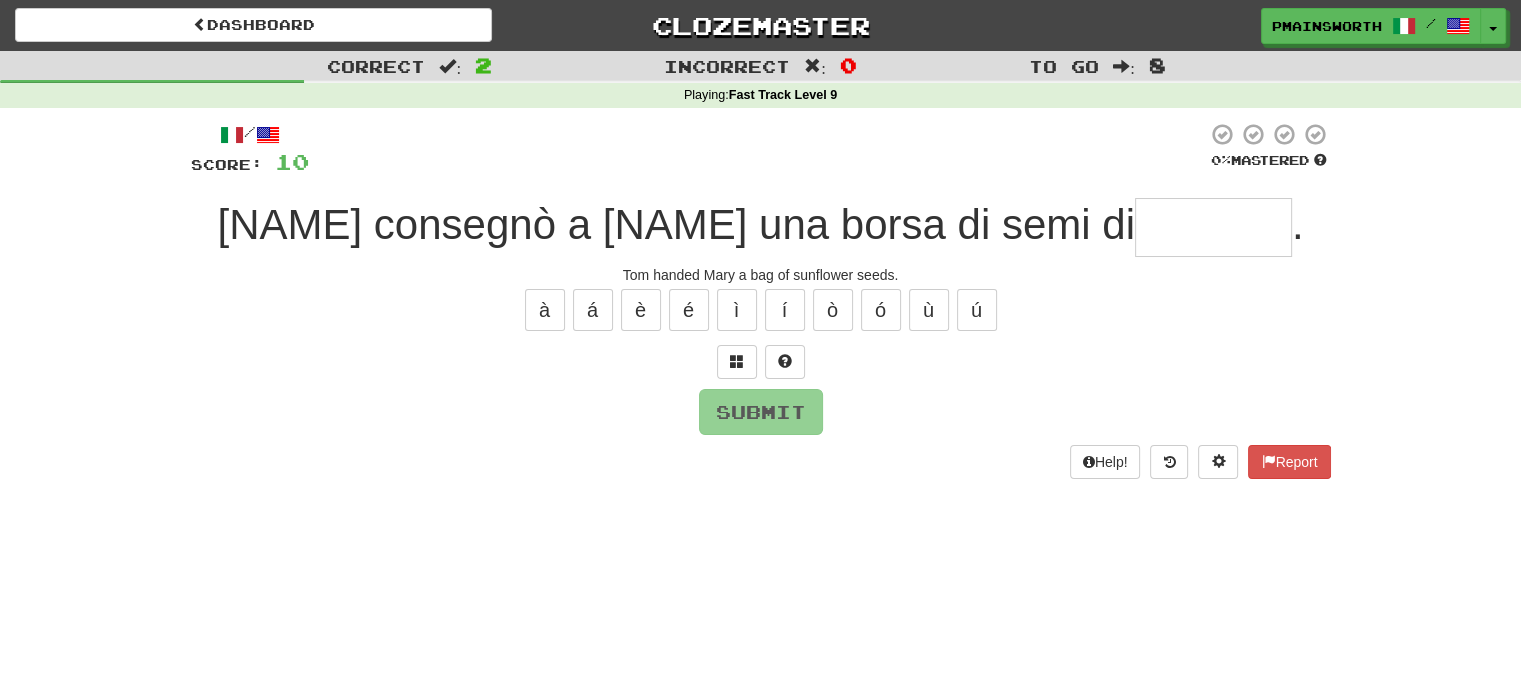 type on "*" 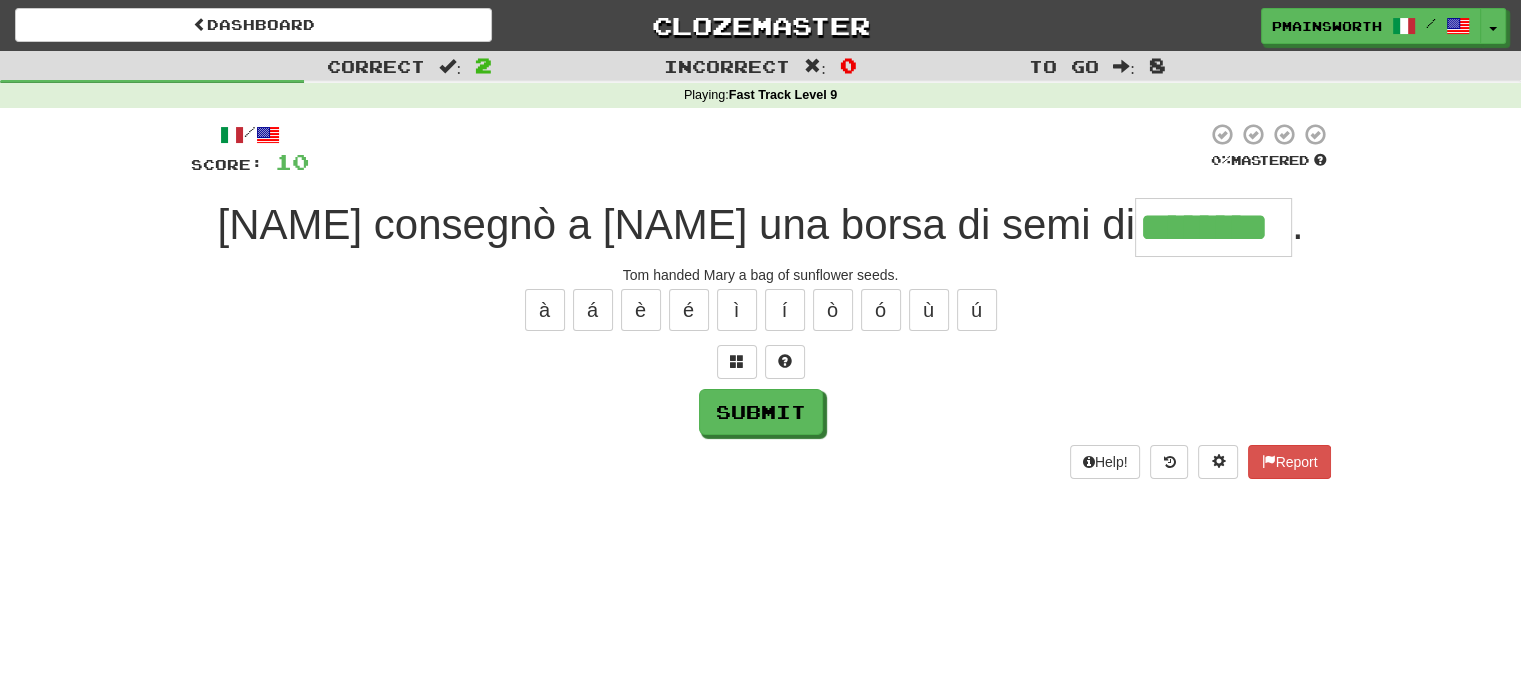 type on "********" 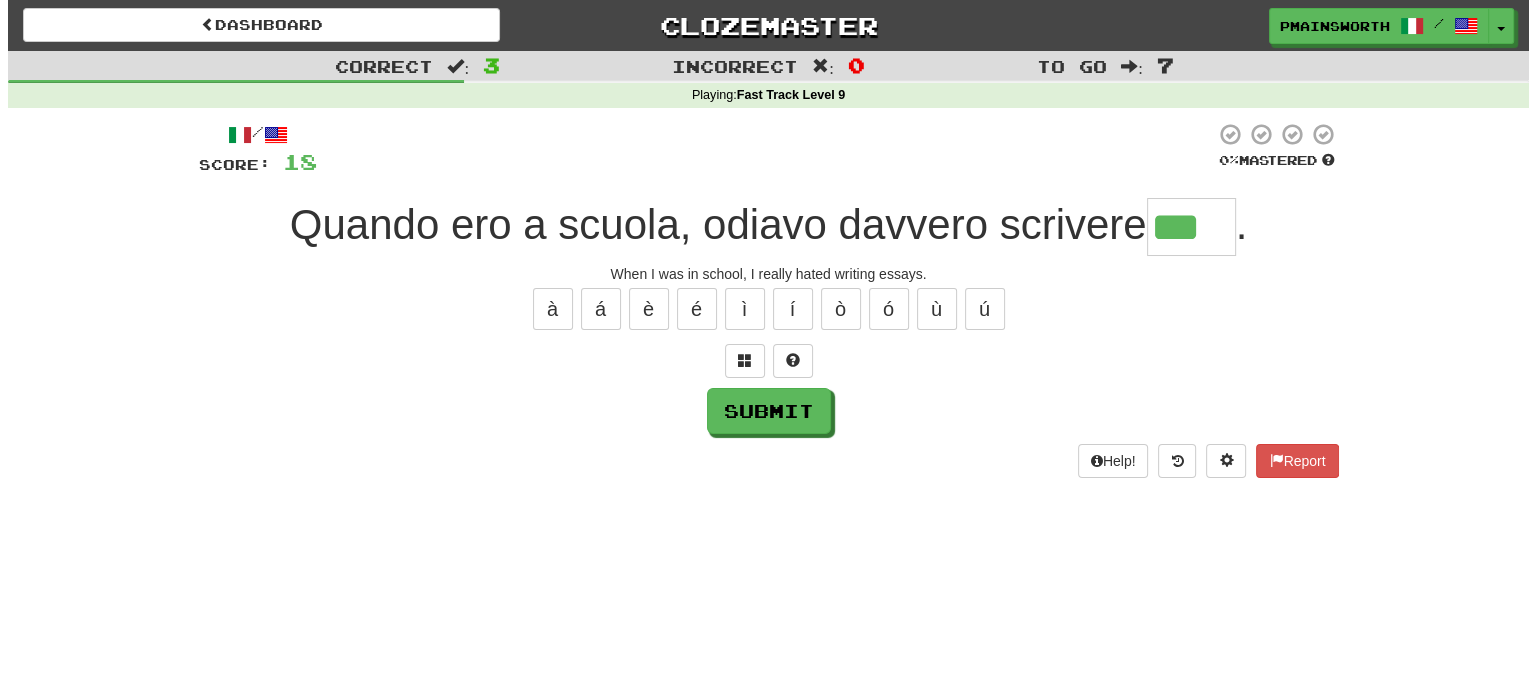 scroll, scrollTop: 0, scrollLeft: 0, axis: both 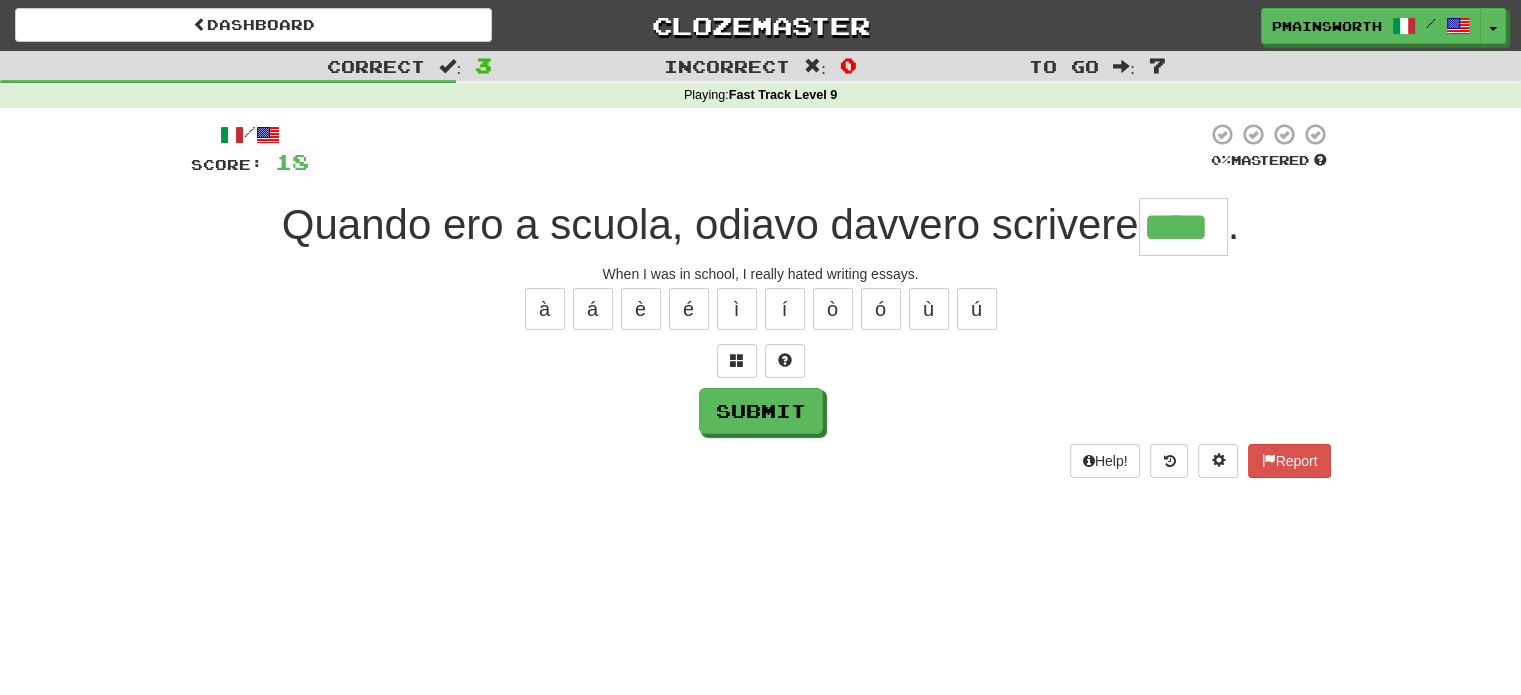 type on "****" 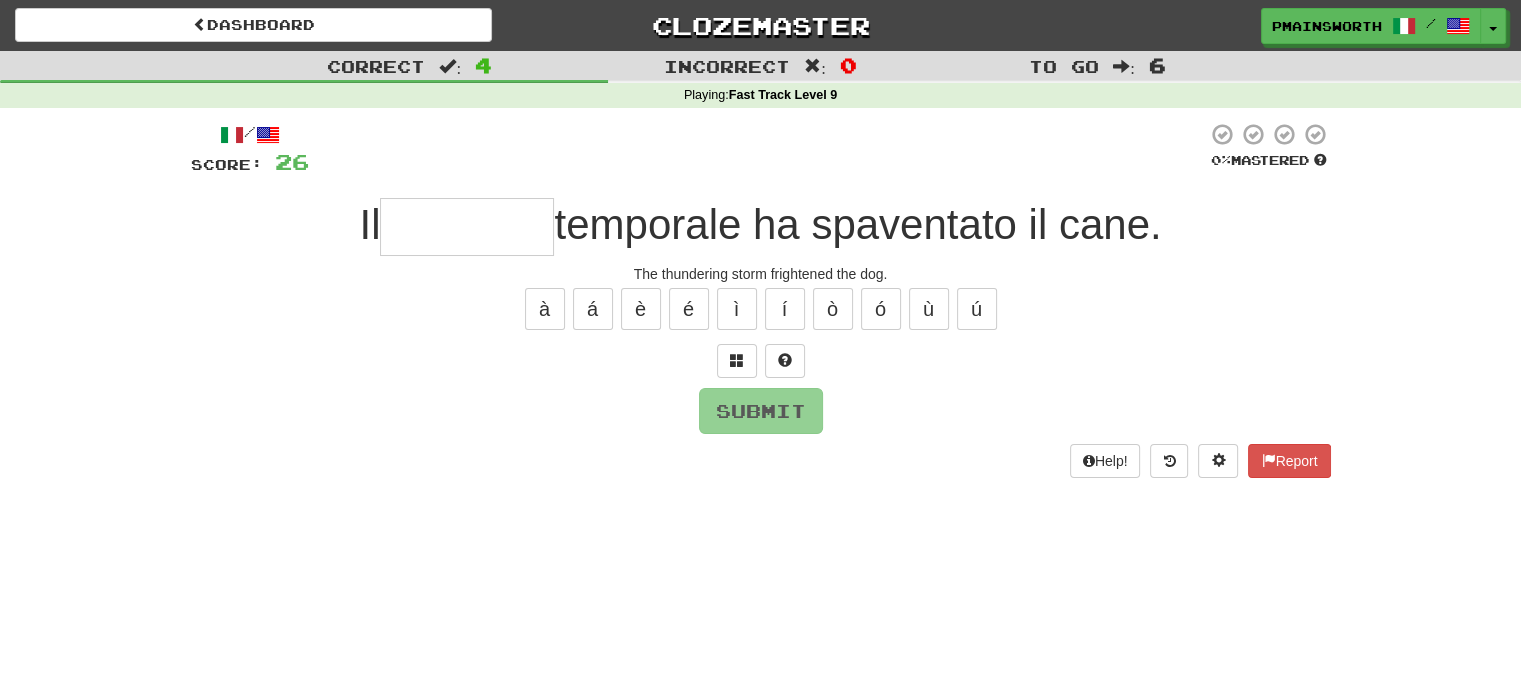 type on "*" 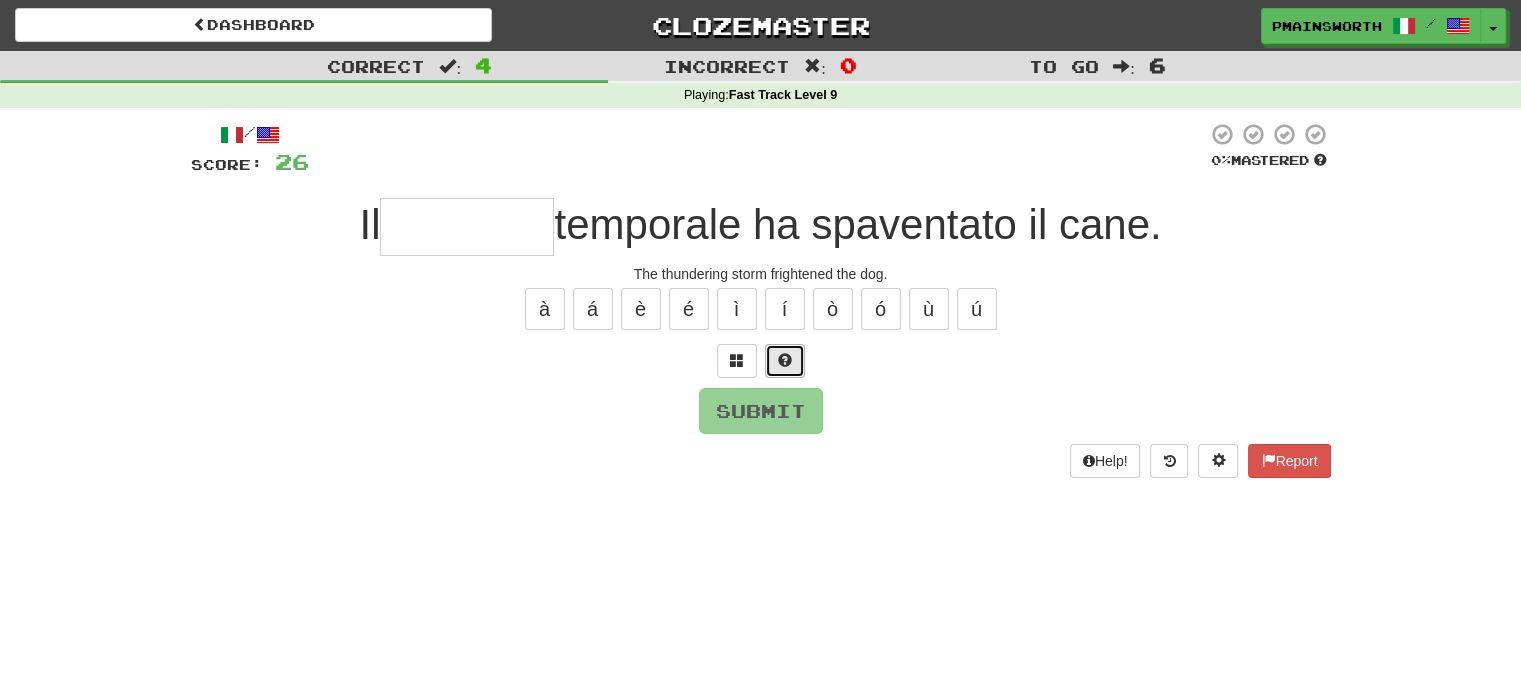 click at bounding box center (785, 360) 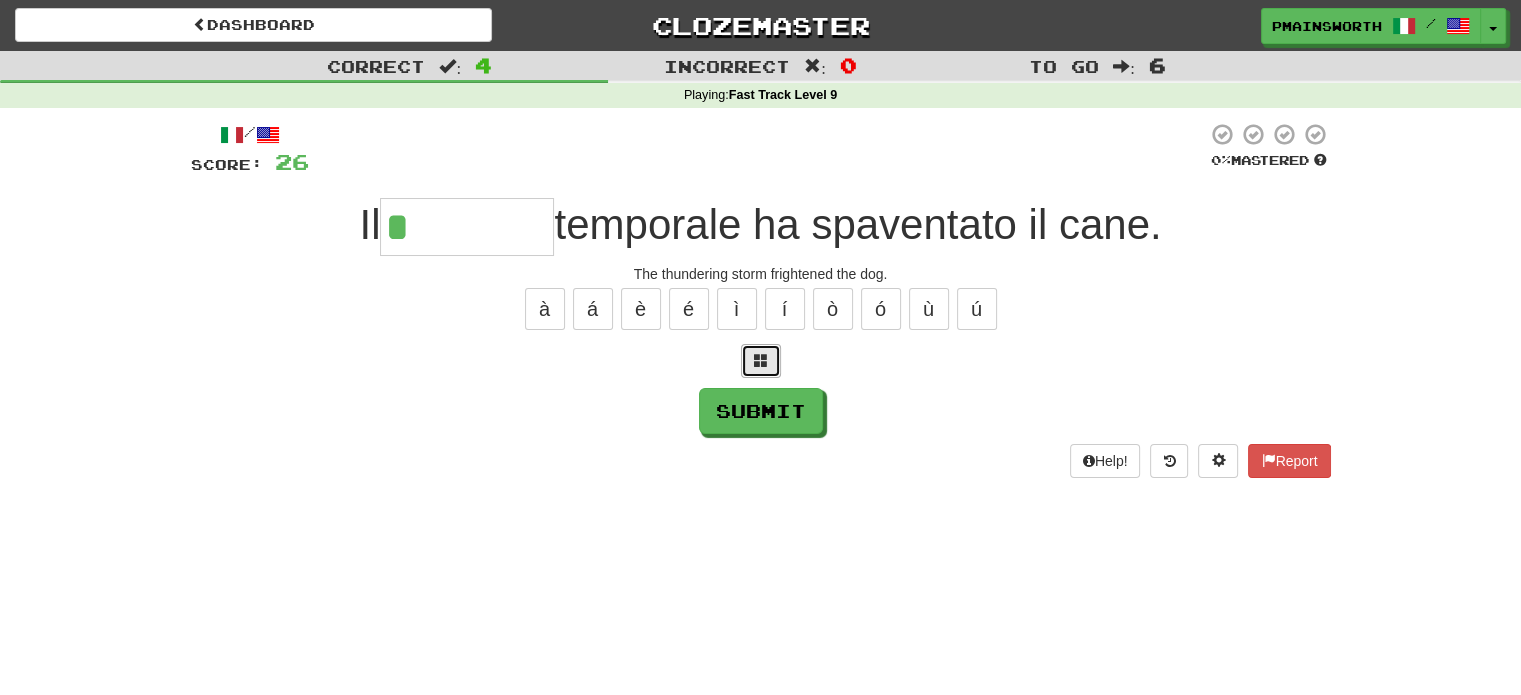click at bounding box center [761, 361] 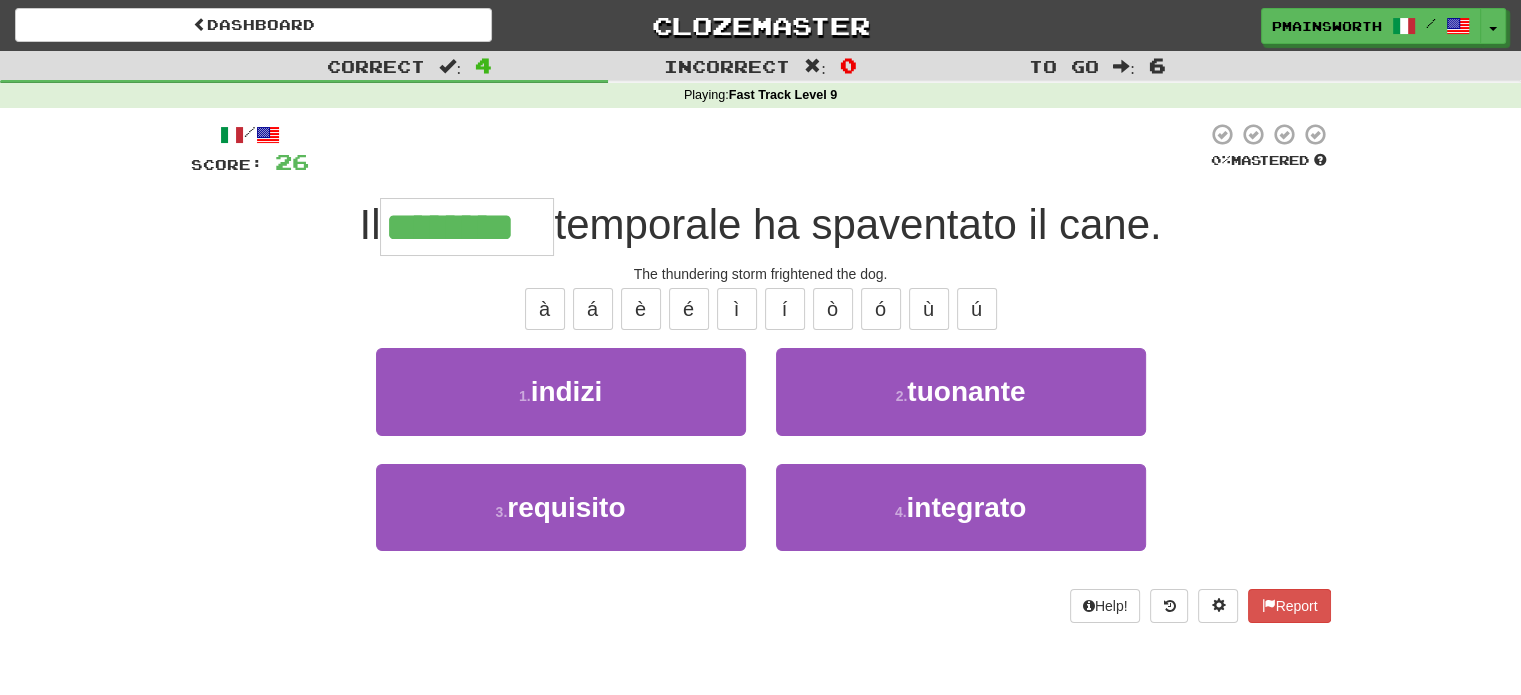 type on "********" 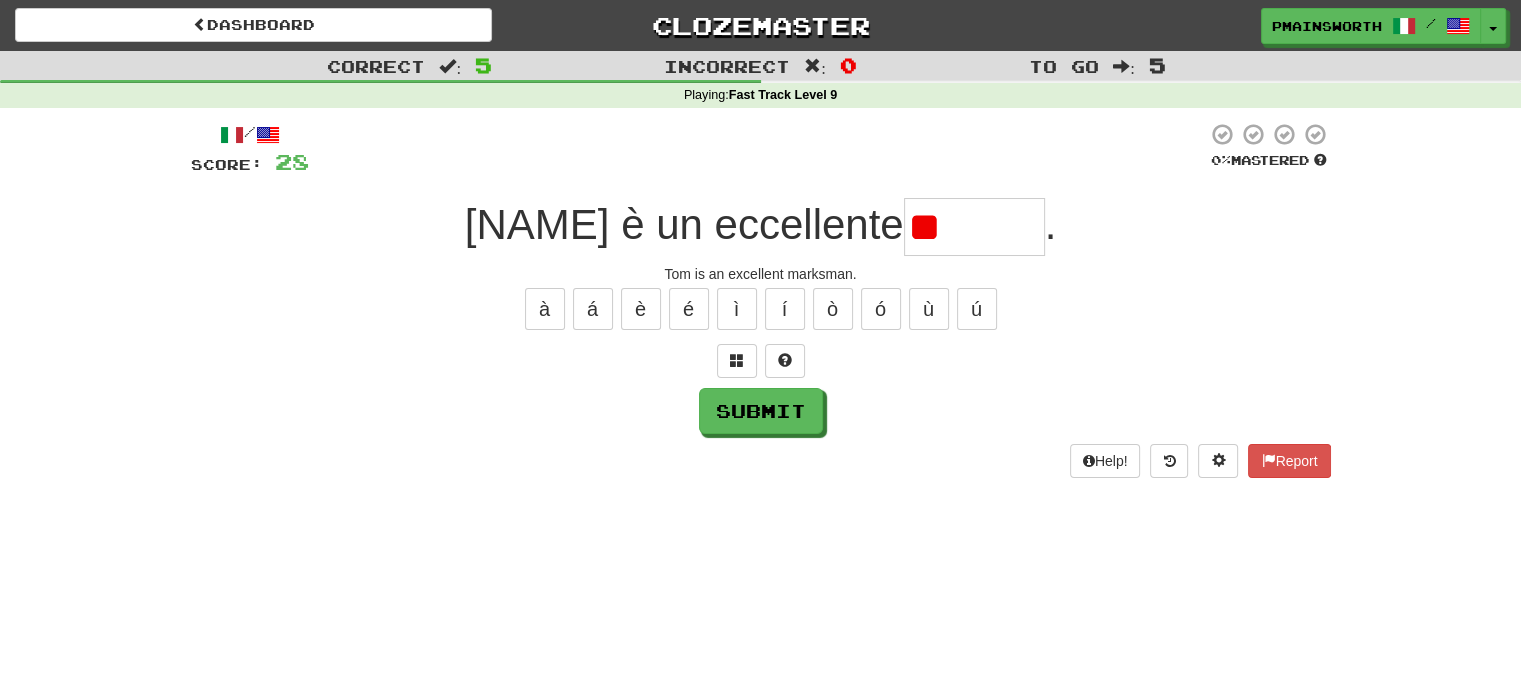 type on "*" 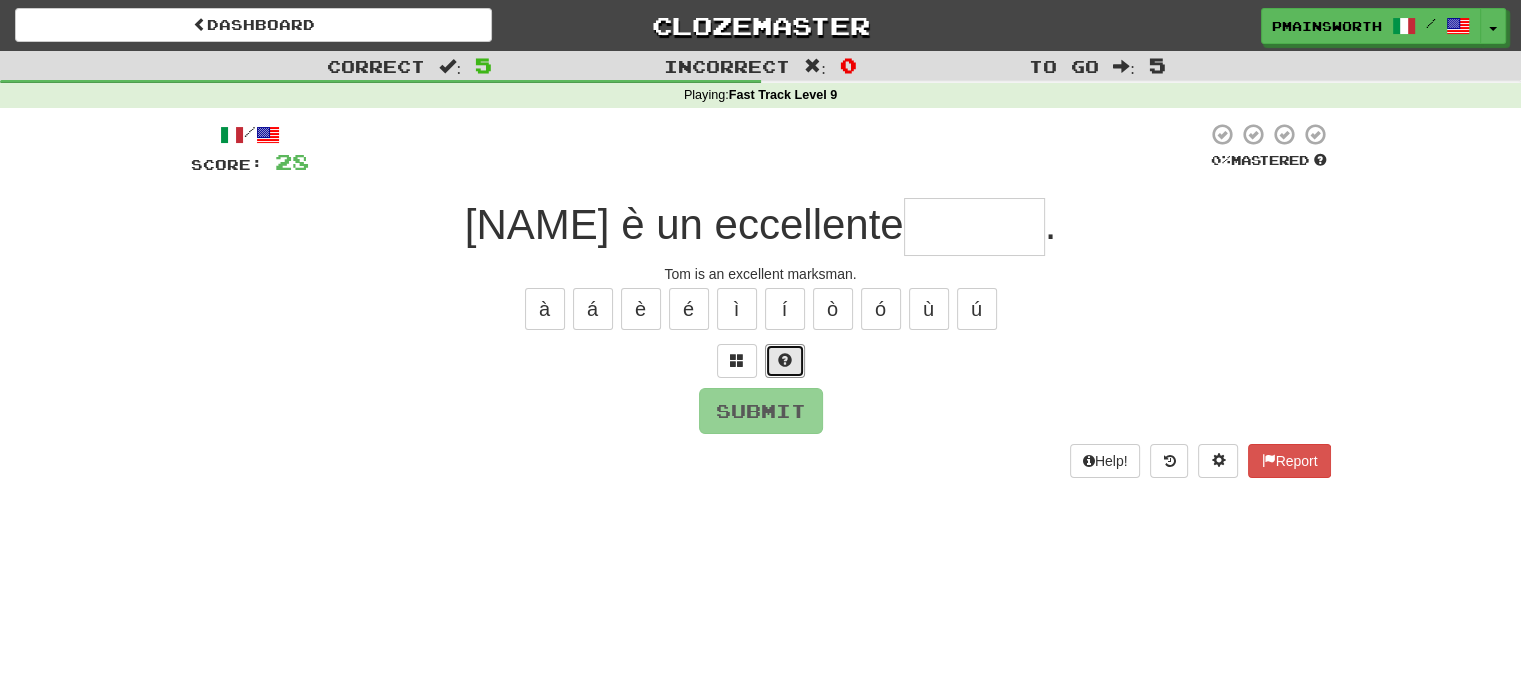 click at bounding box center [785, 361] 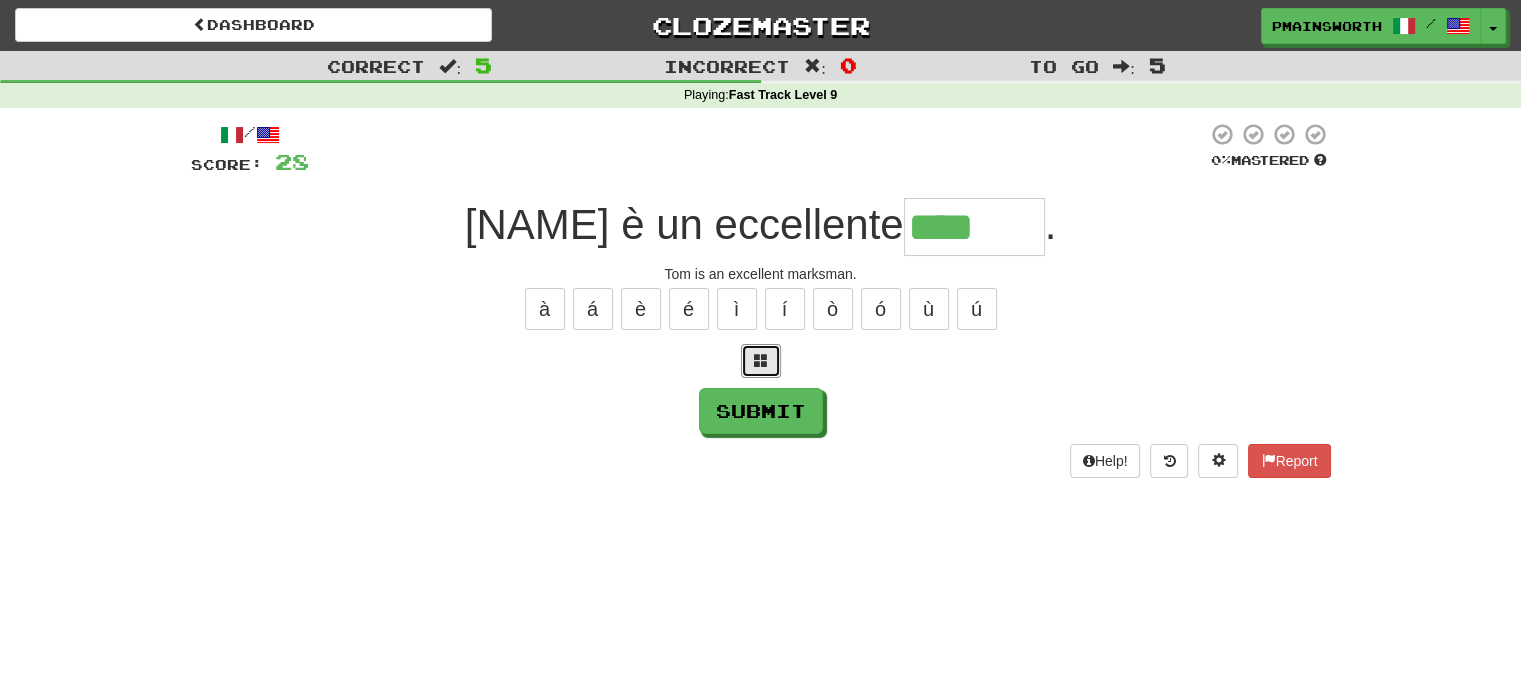 click at bounding box center (761, 361) 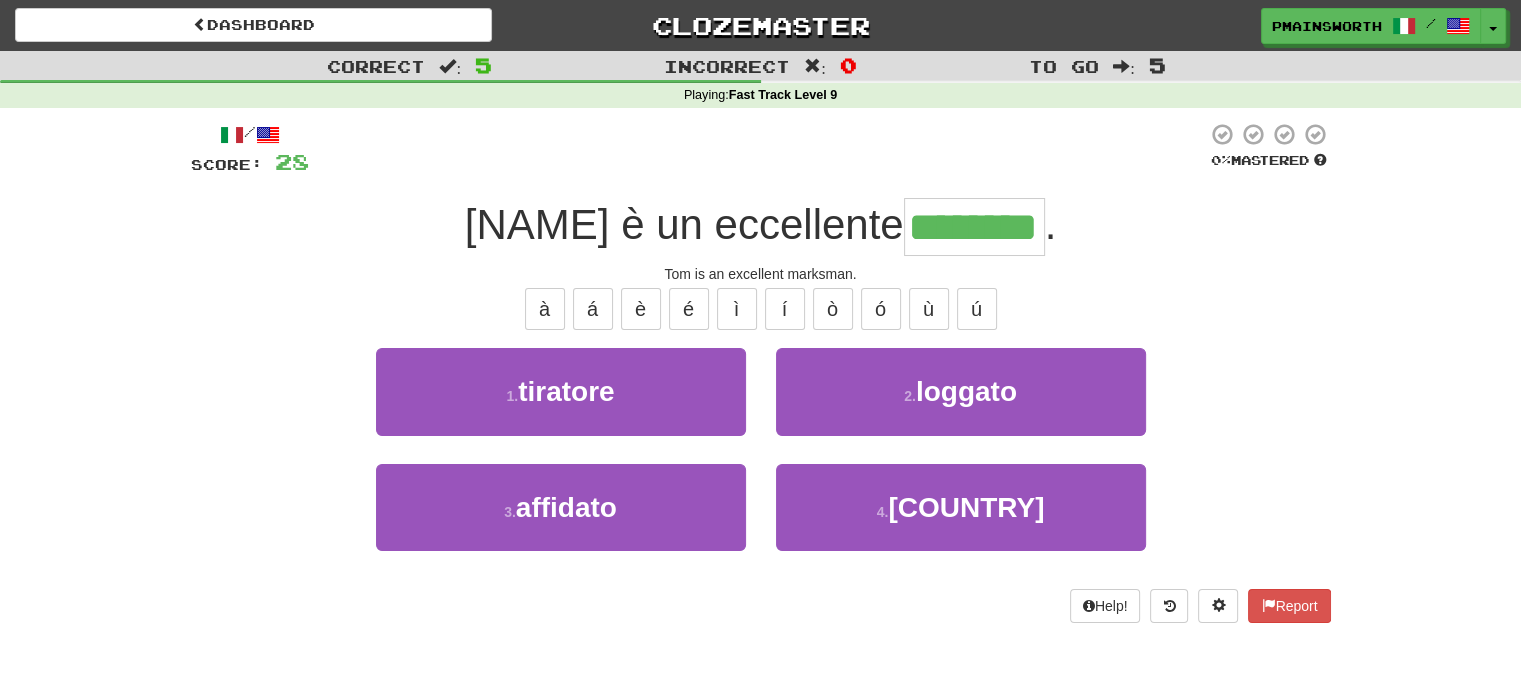 type on "********" 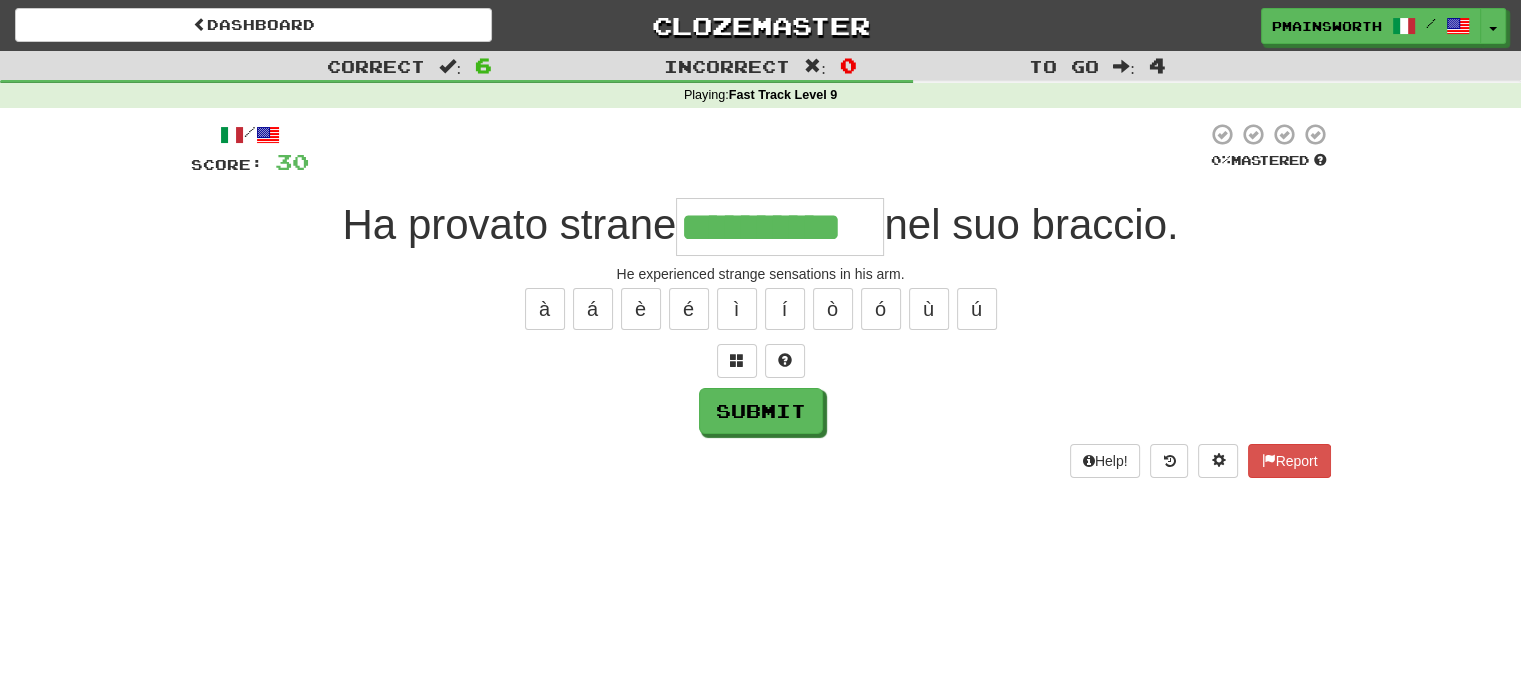 type on "**********" 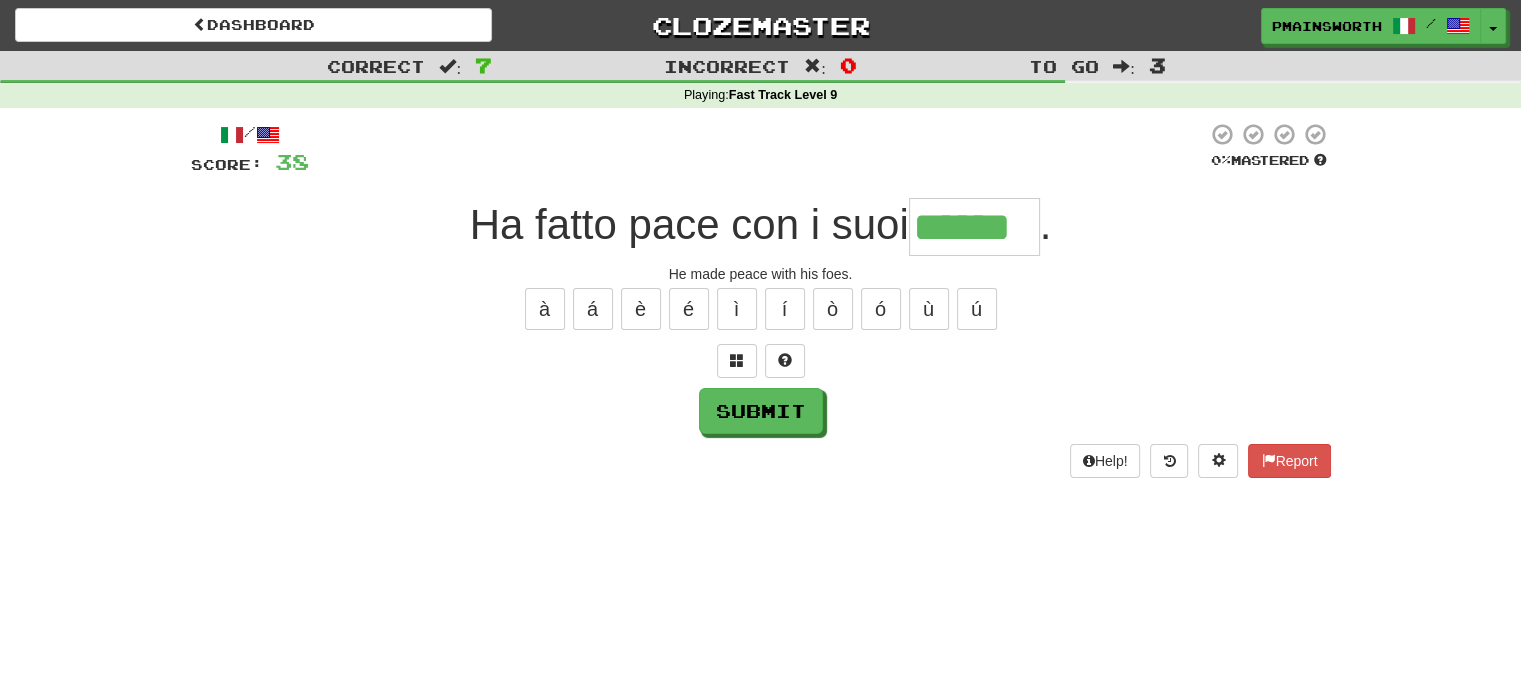 type on "******" 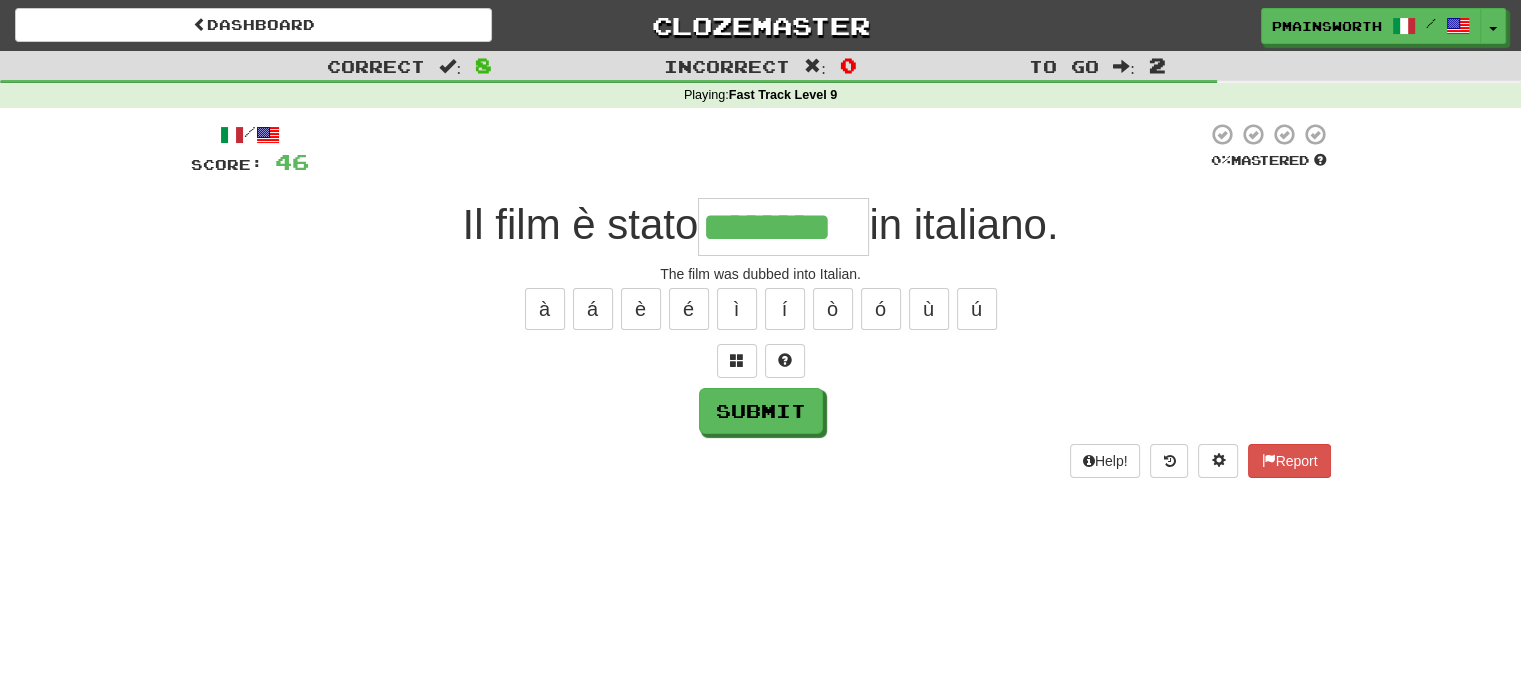 type on "********" 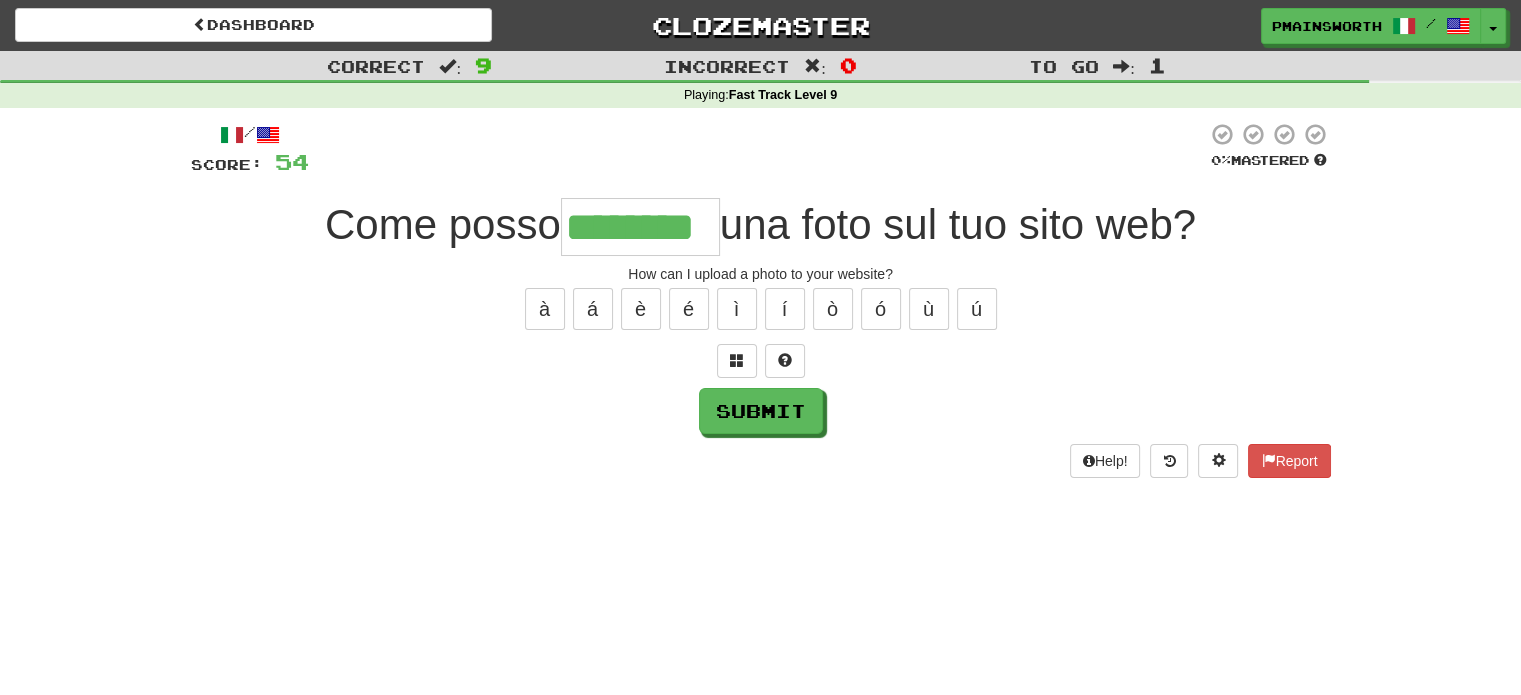 type on "********" 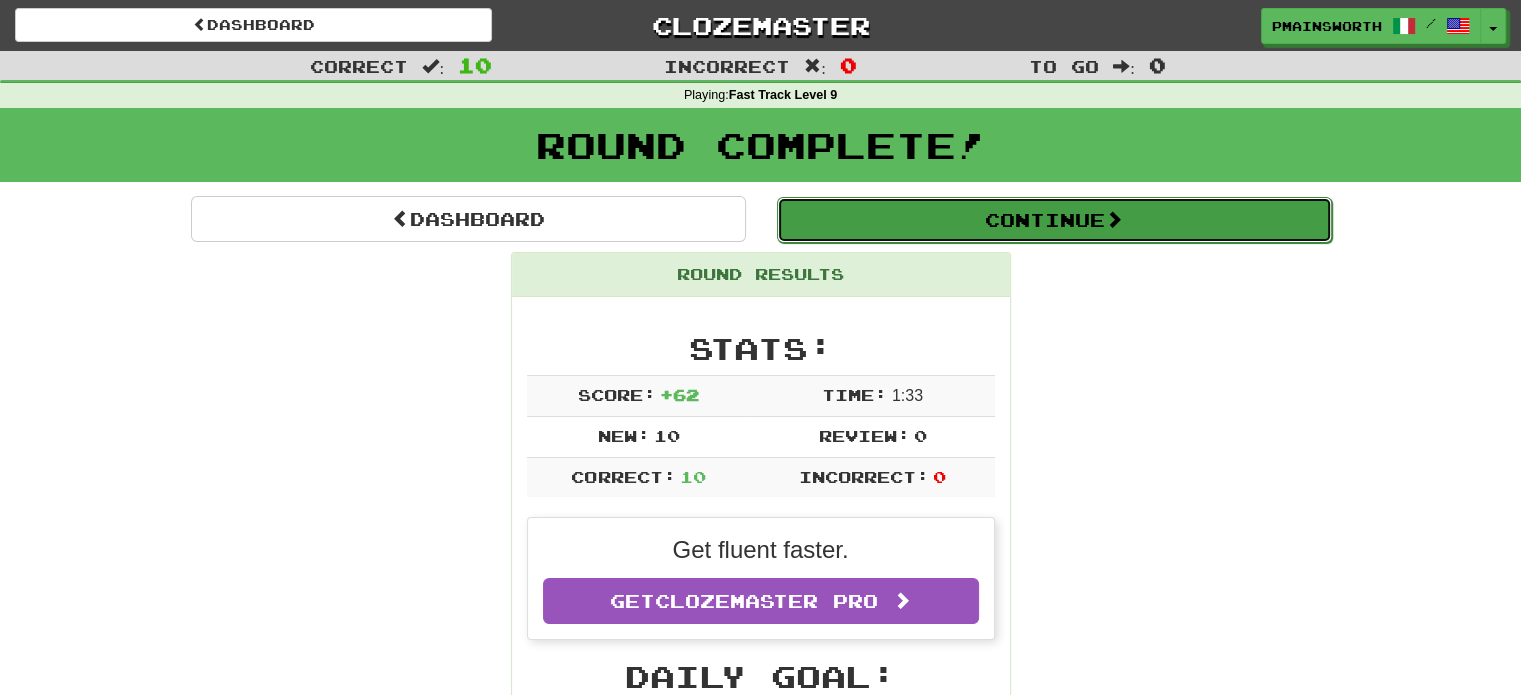 click on "Continue" at bounding box center [1054, 220] 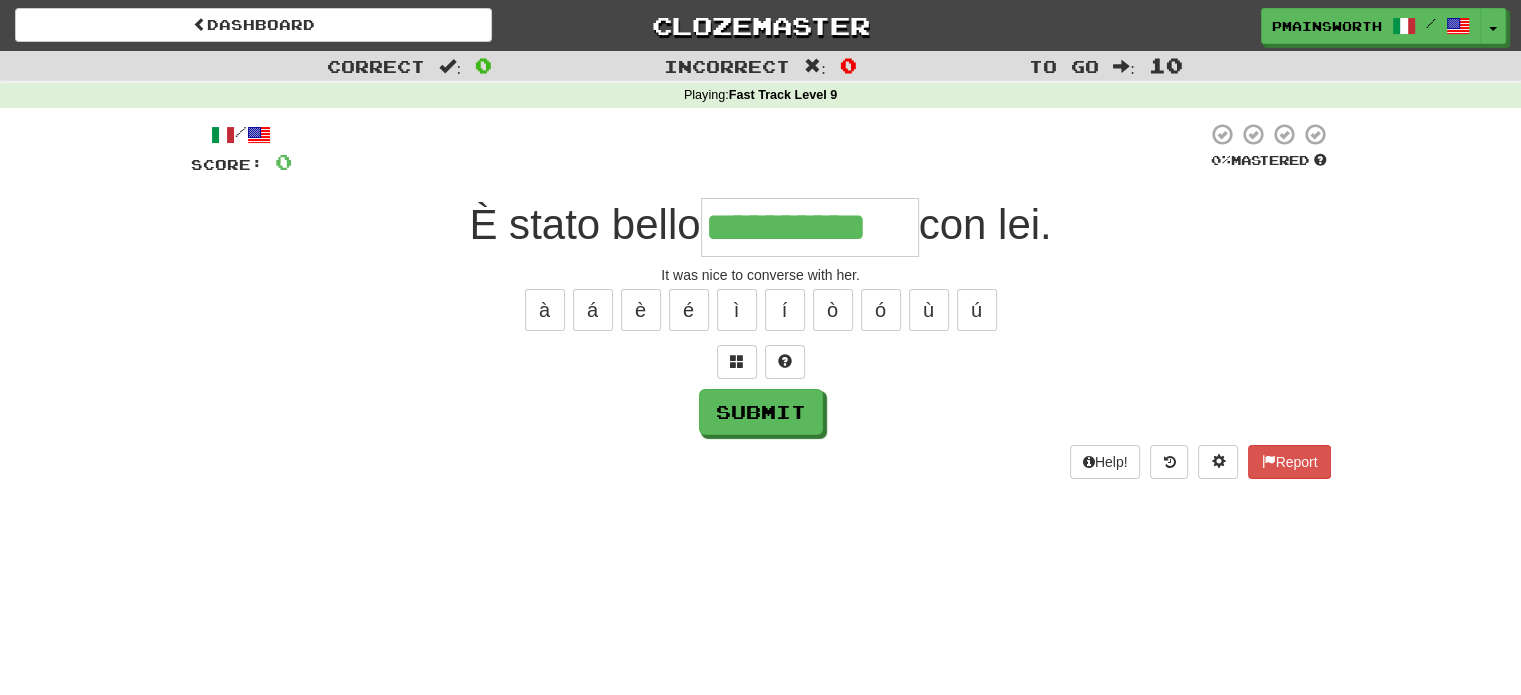 type on "**********" 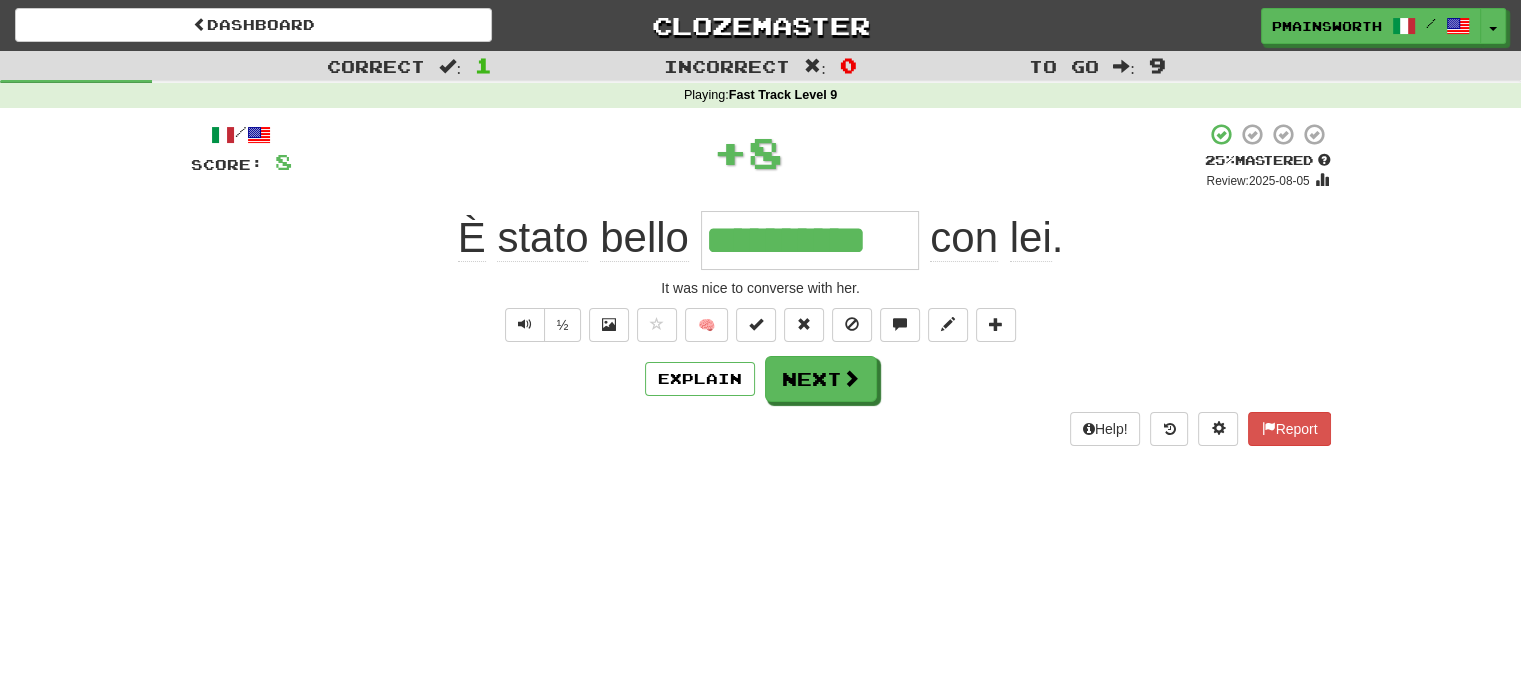 type 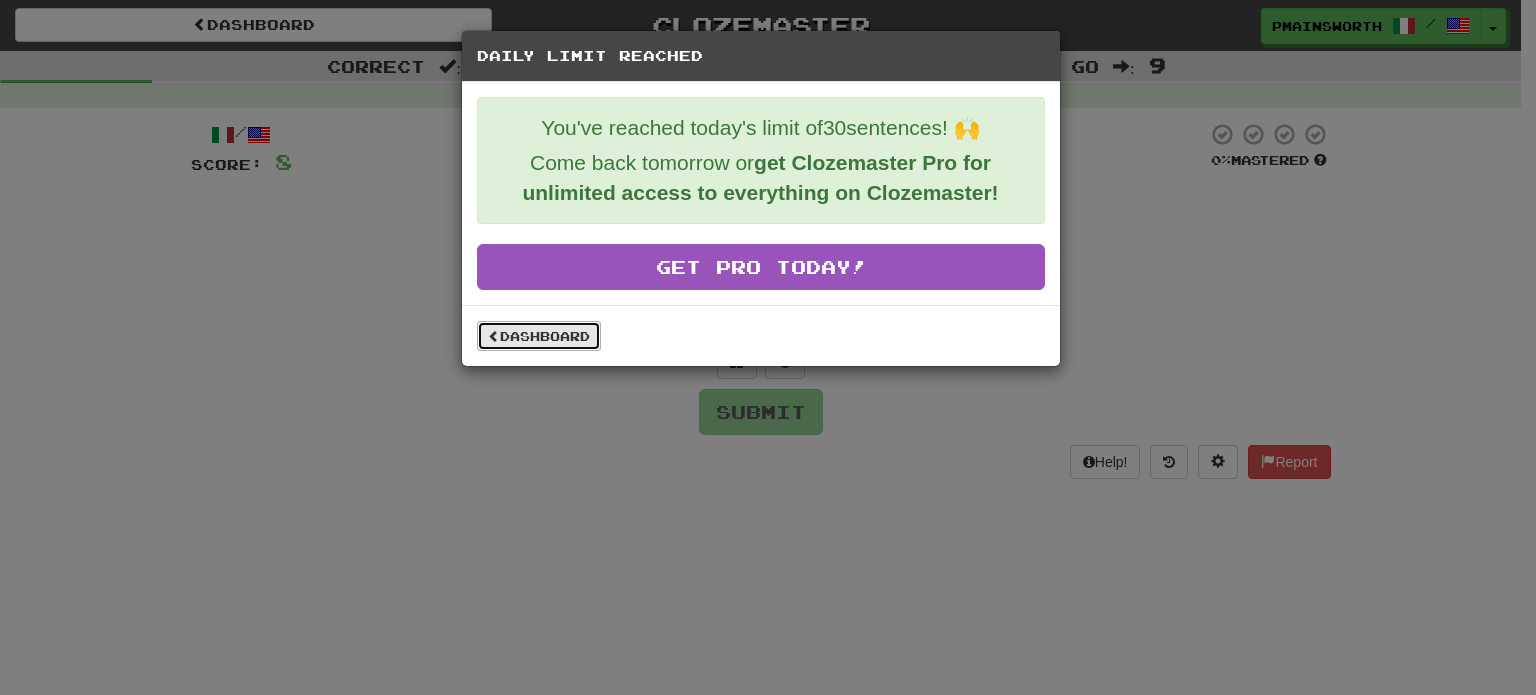 click on "Dashboard" at bounding box center (539, 336) 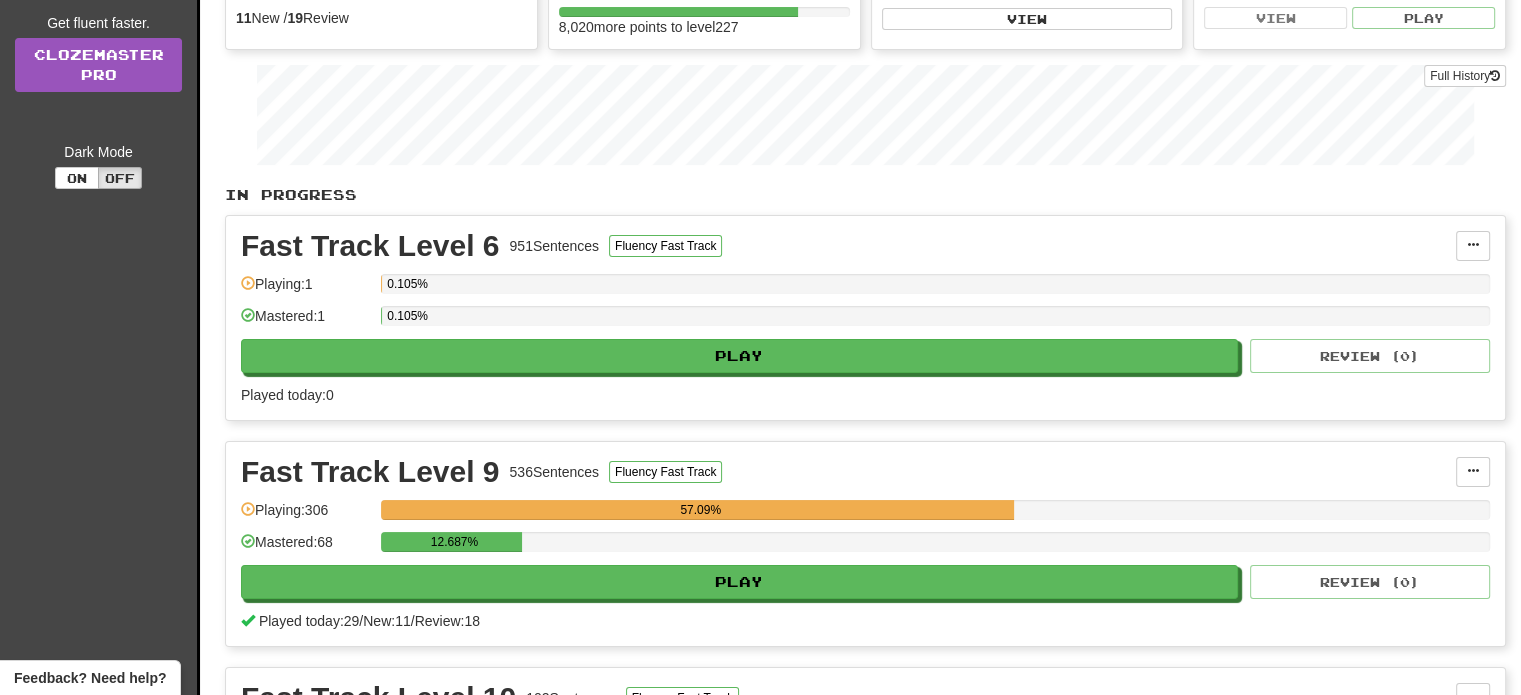 scroll, scrollTop: 0, scrollLeft: 0, axis: both 